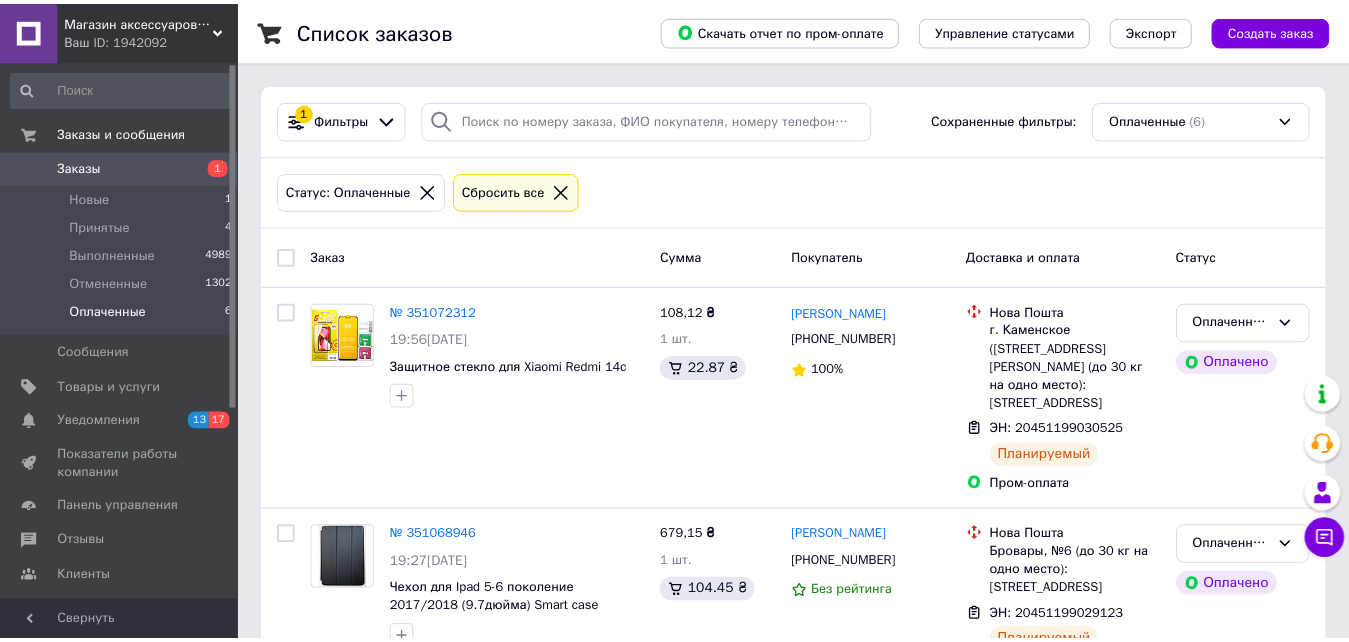 scroll, scrollTop: 0, scrollLeft: 0, axis: both 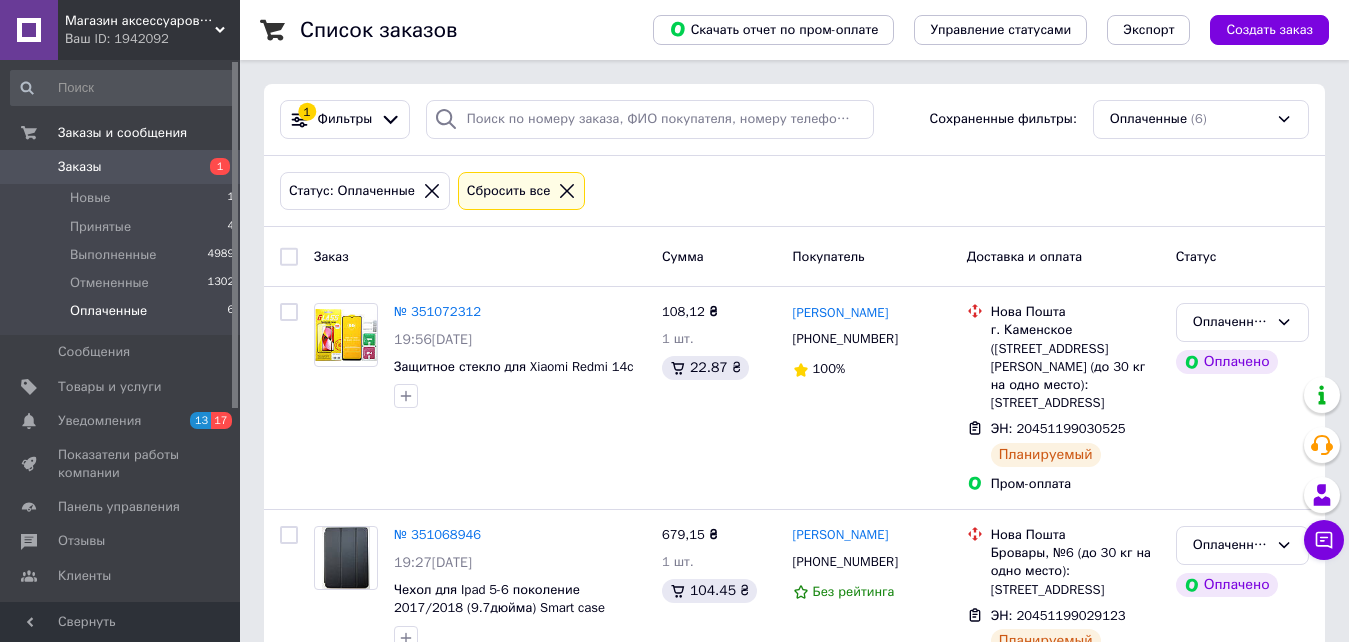 click 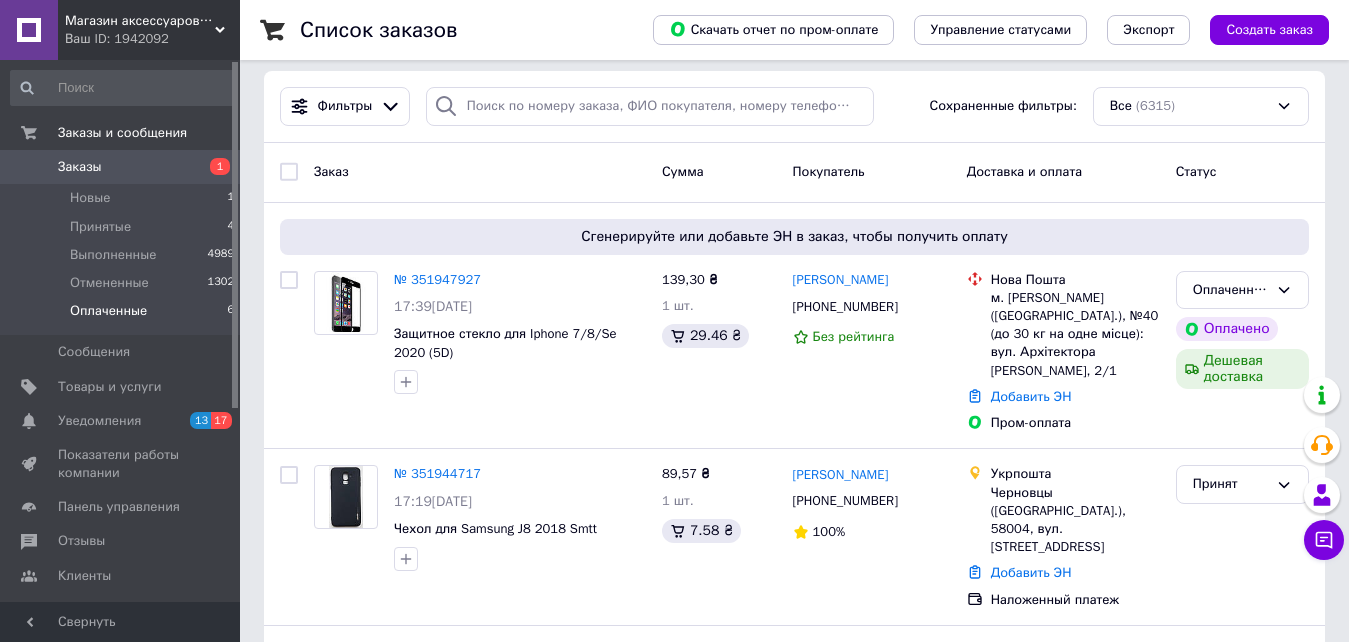 scroll, scrollTop: 0, scrollLeft: 0, axis: both 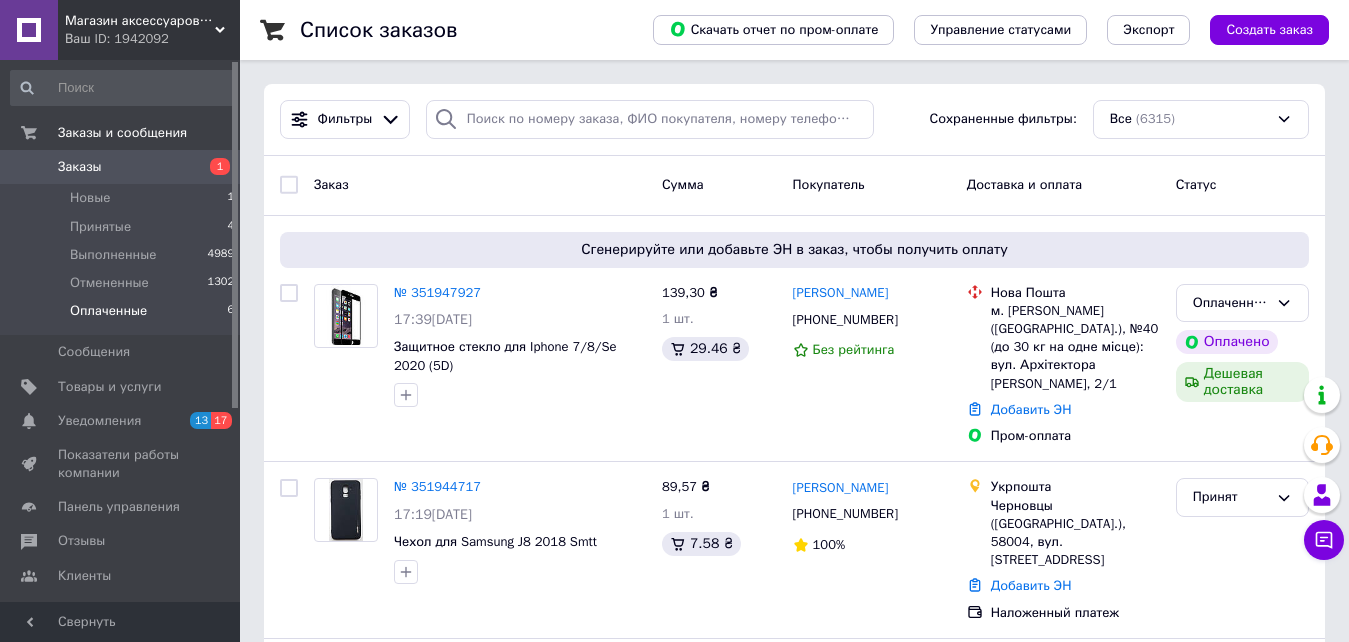 click on "Оплаченные" at bounding box center (108, 311) 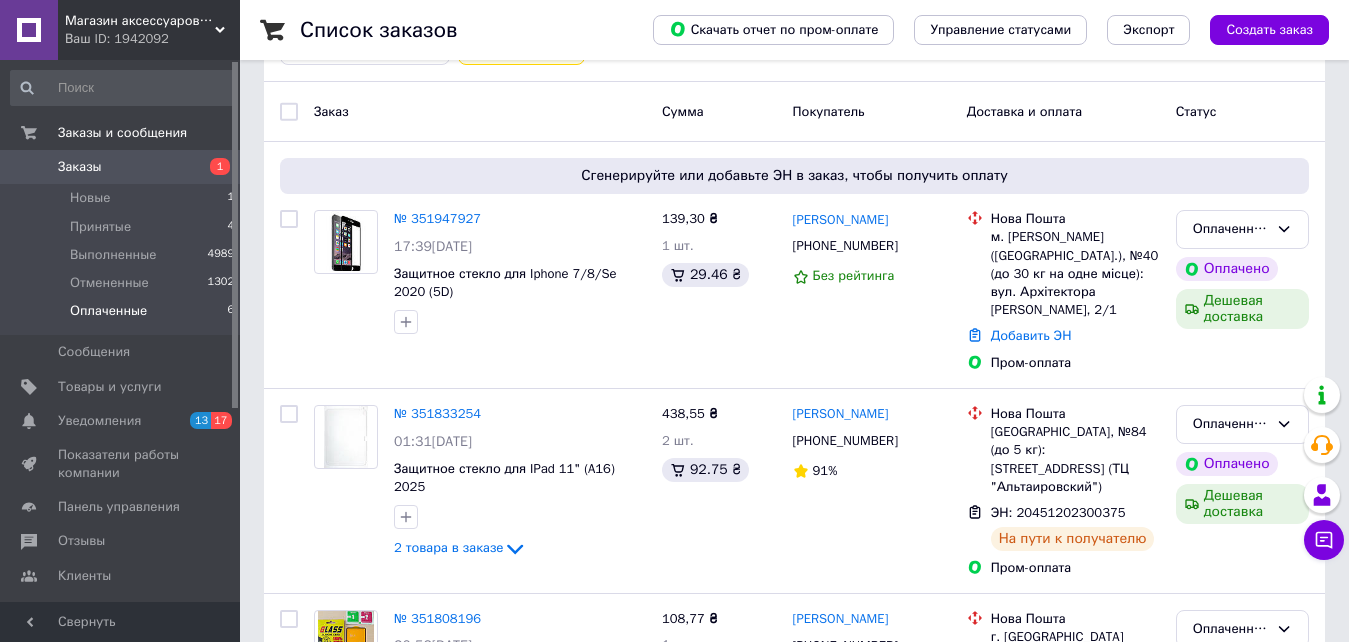 scroll, scrollTop: 264, scrollLeft: 0, axis: vertical 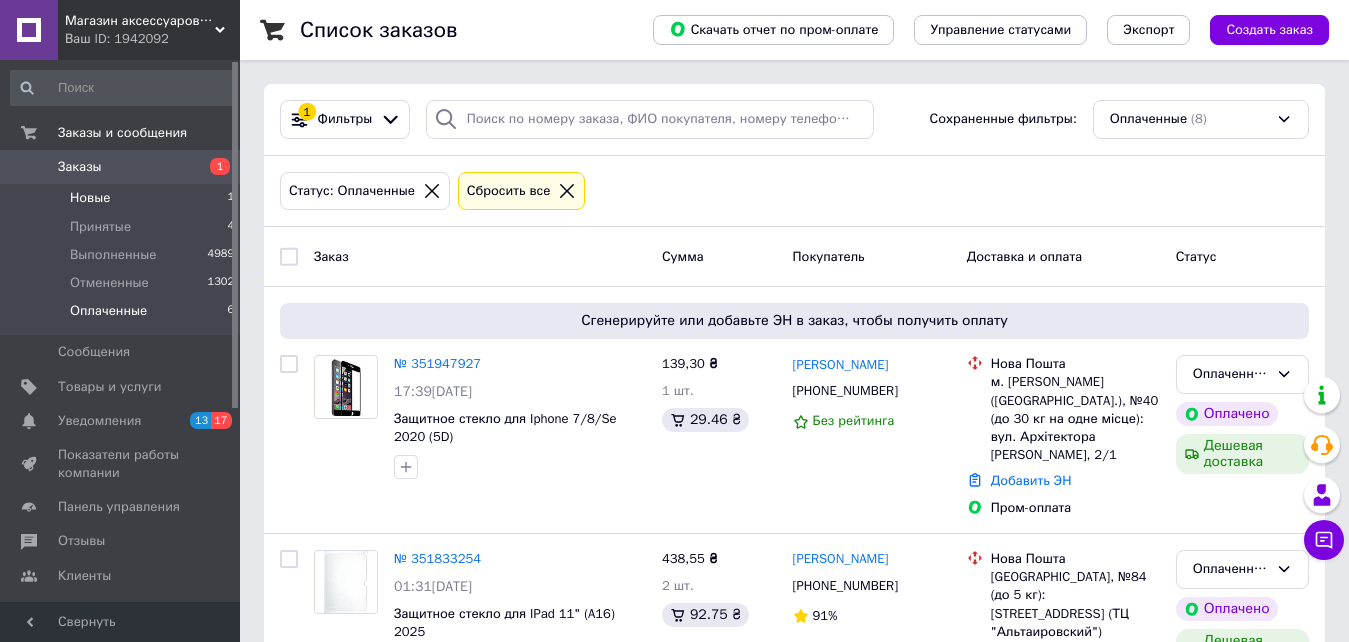 click on "Новые" at bounding box center (90, 198) 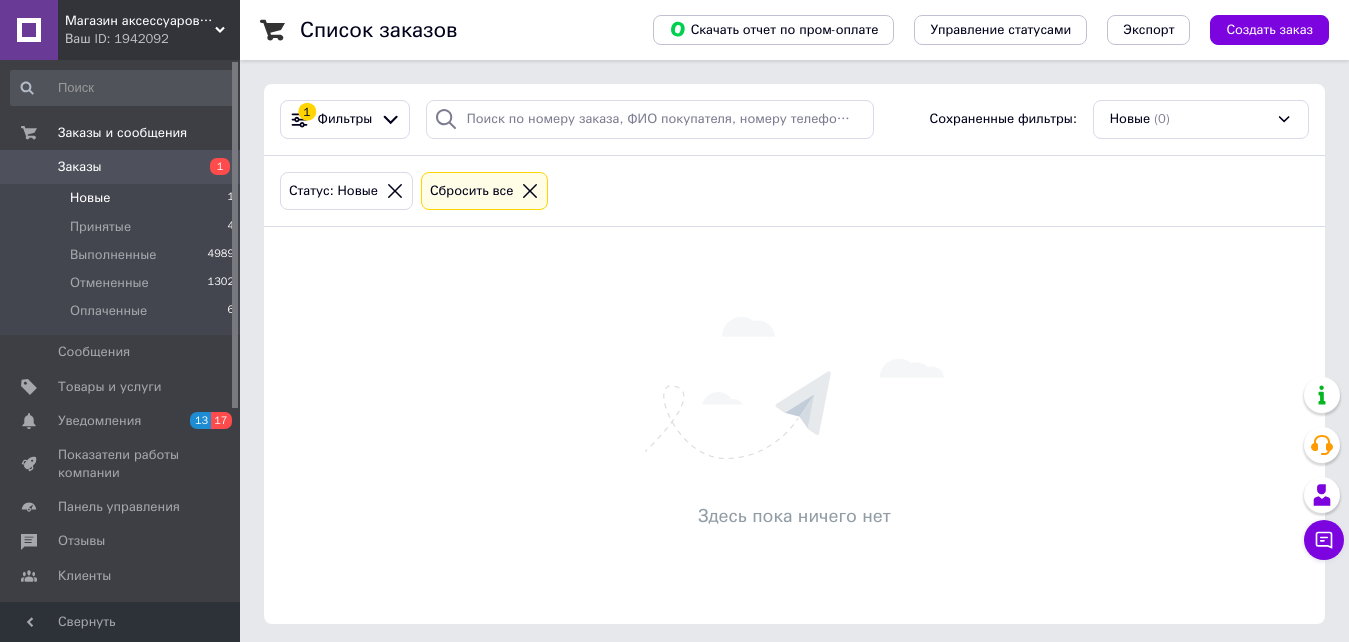 click 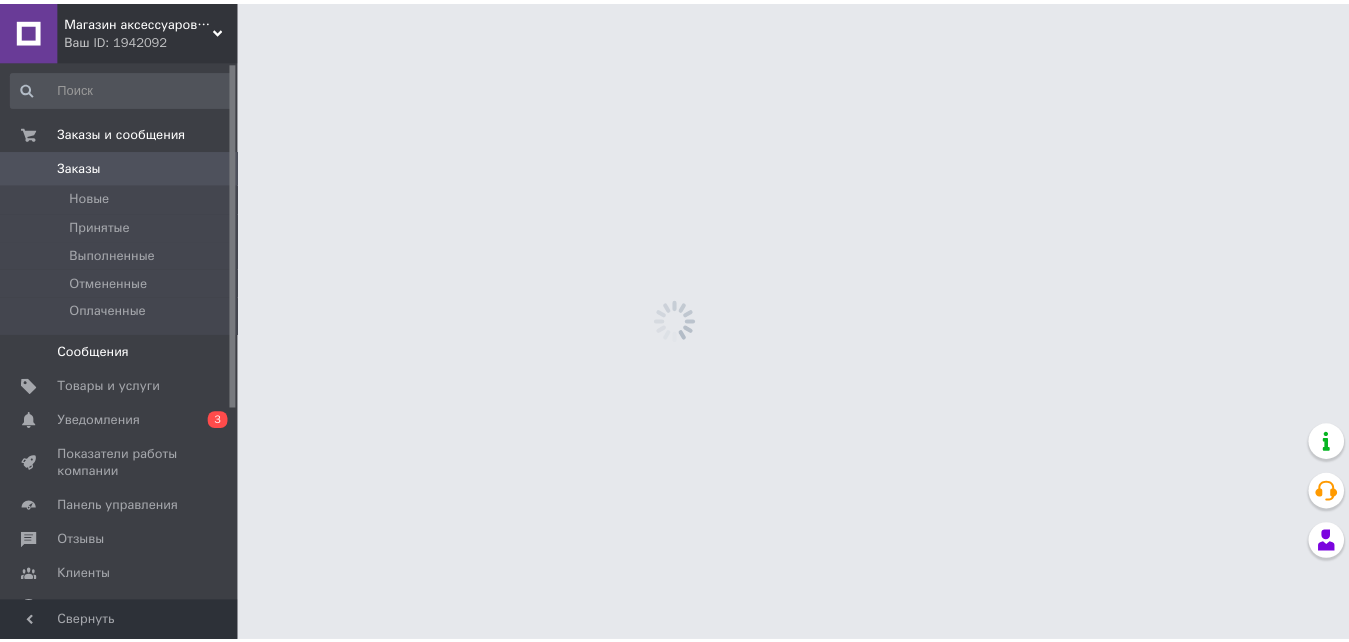 scroll, scrollTop: 0, scrollLeft: 0, axis: both 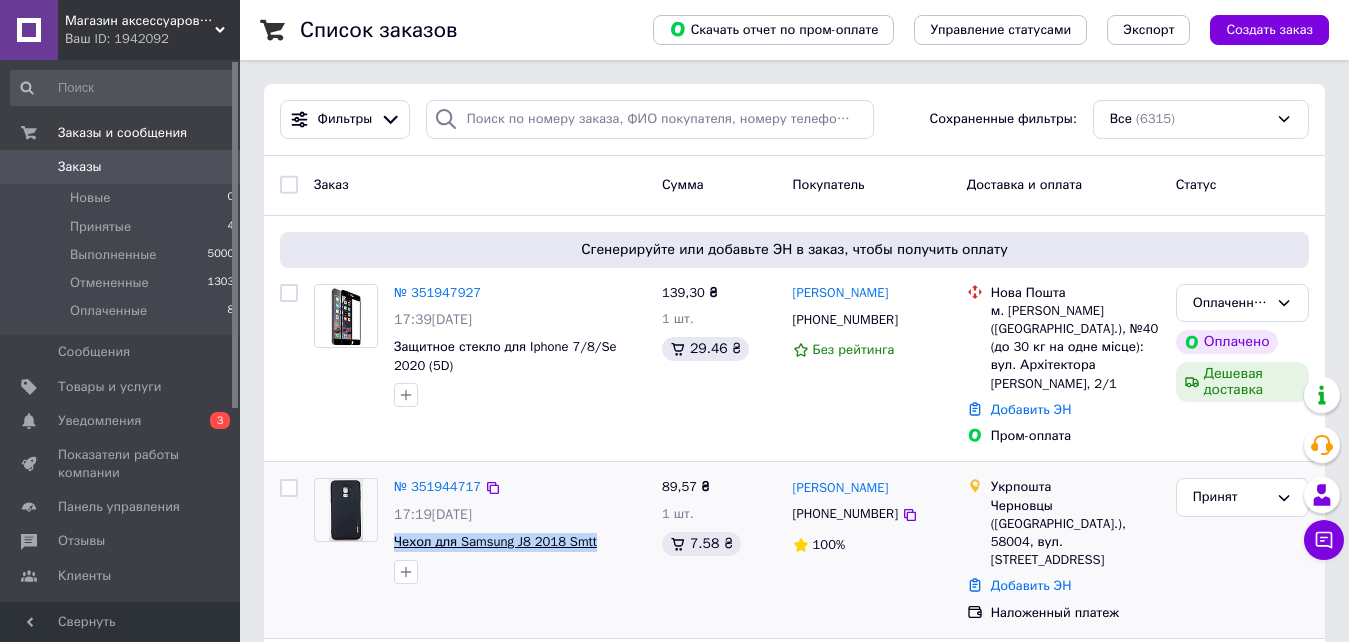 drag, startPoint x: 391, startPoint y: 522, endPoint x: 585, endPoint y: 525, distance: 194.0232 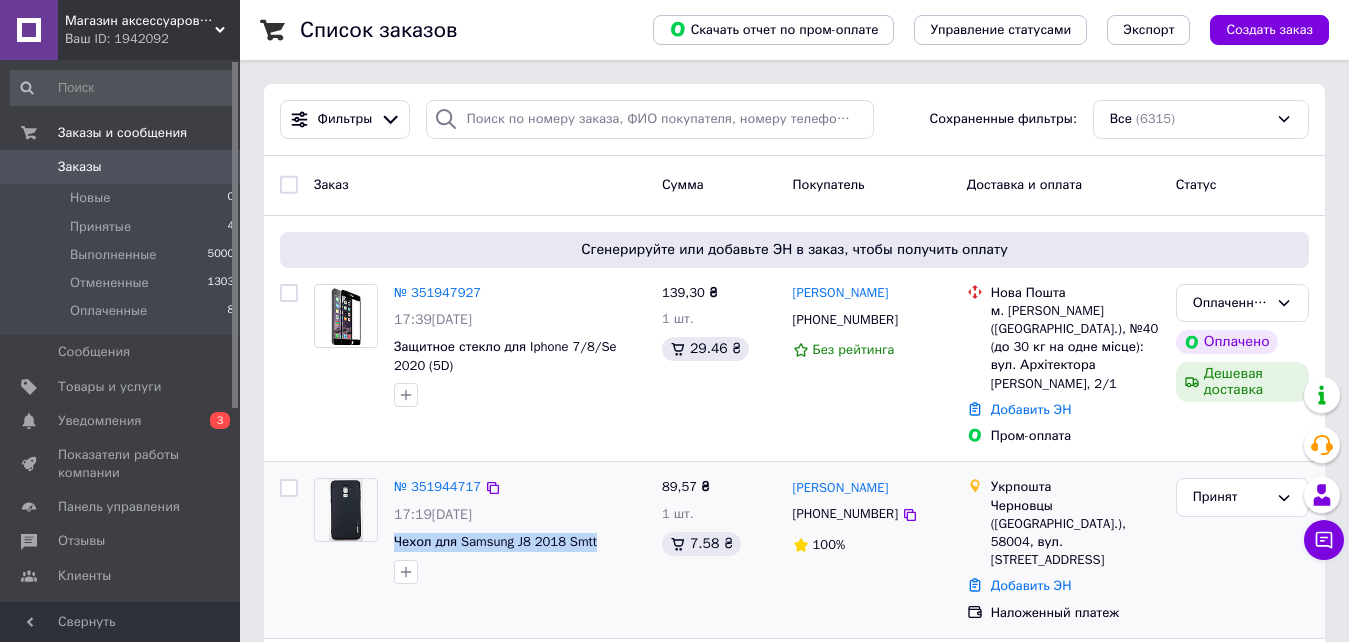 copy on "Чехол для Samsung J8 2018  Smtt" 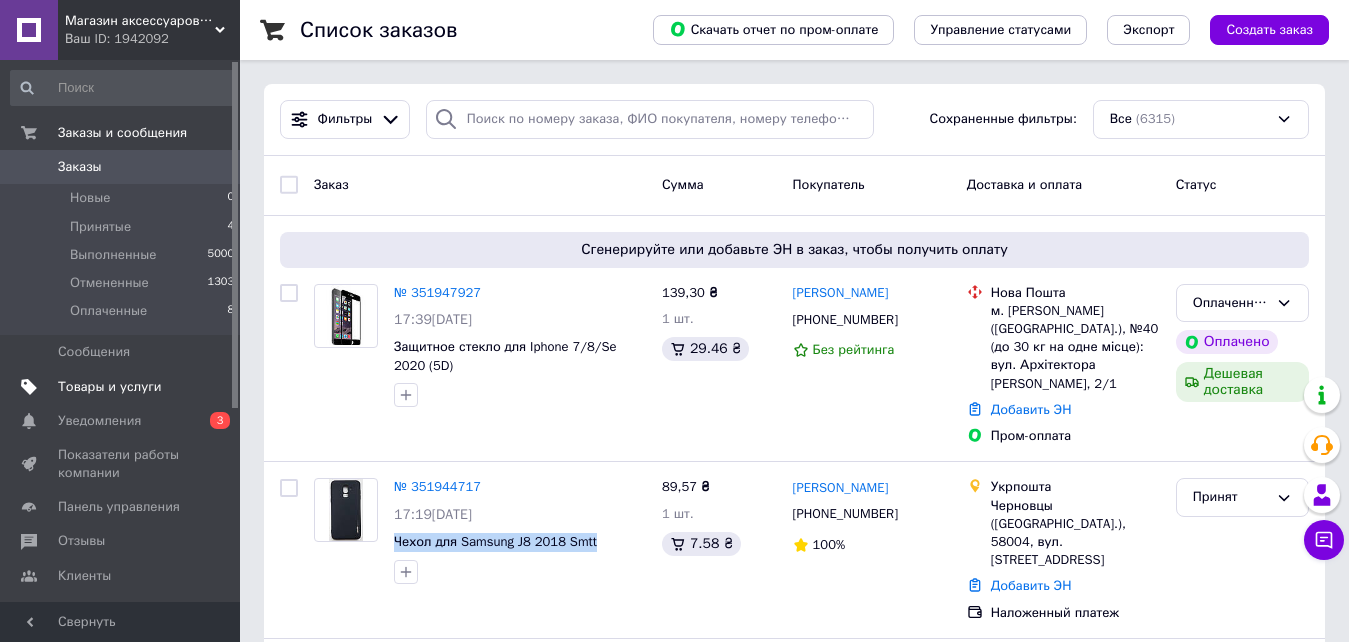 click on "Товары и услуги" at bounding box center (110, 387) 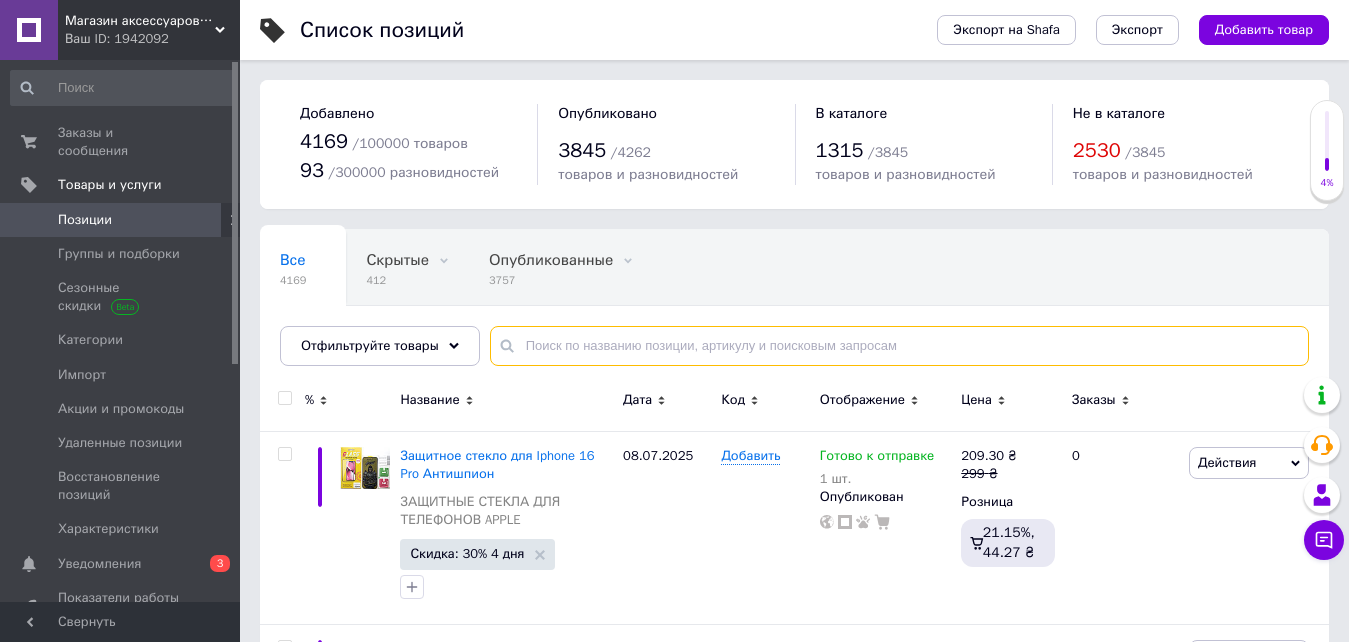 click at bounding box center (899, 346) 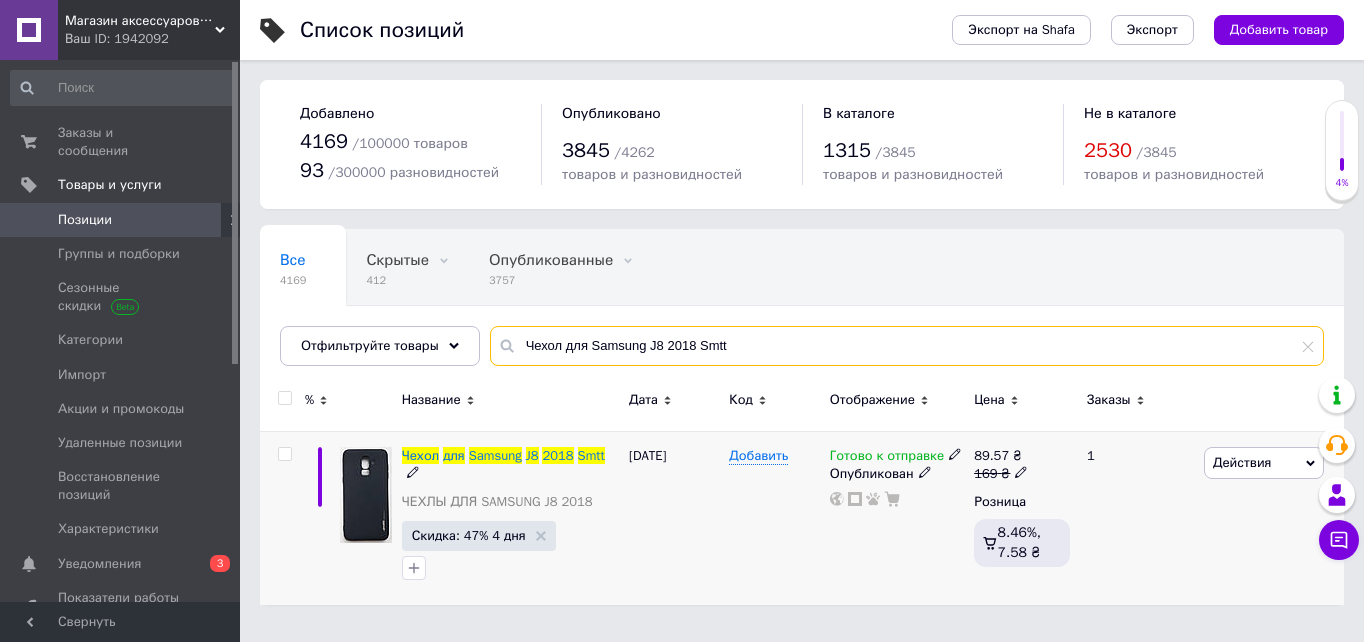 type on "Чехол для Samsung J8 2018 Smtt" 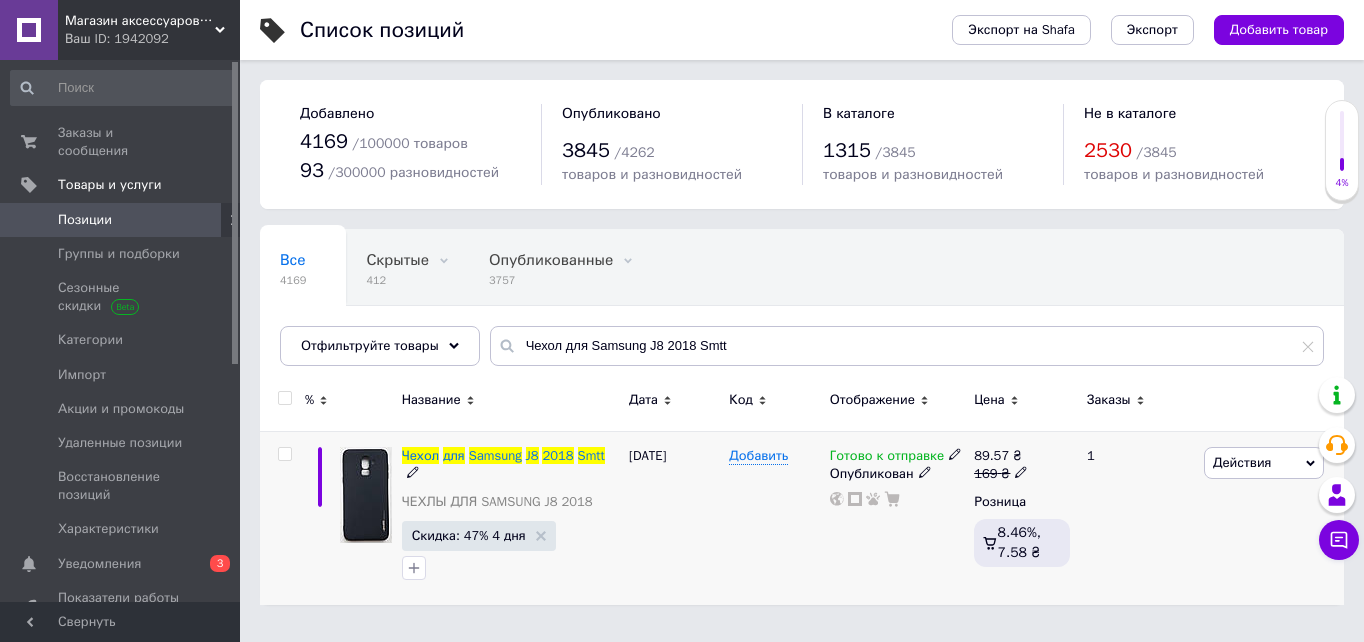 click 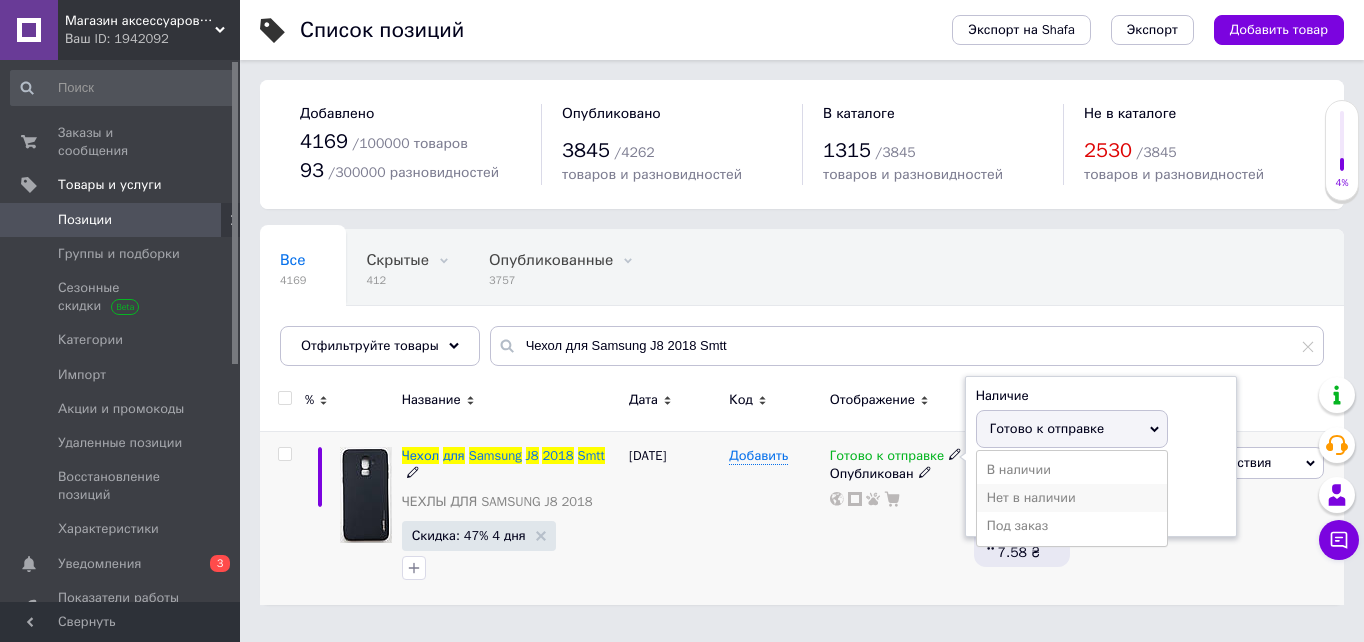click on "Нет в наличии" at bounding box center (1072, 498) 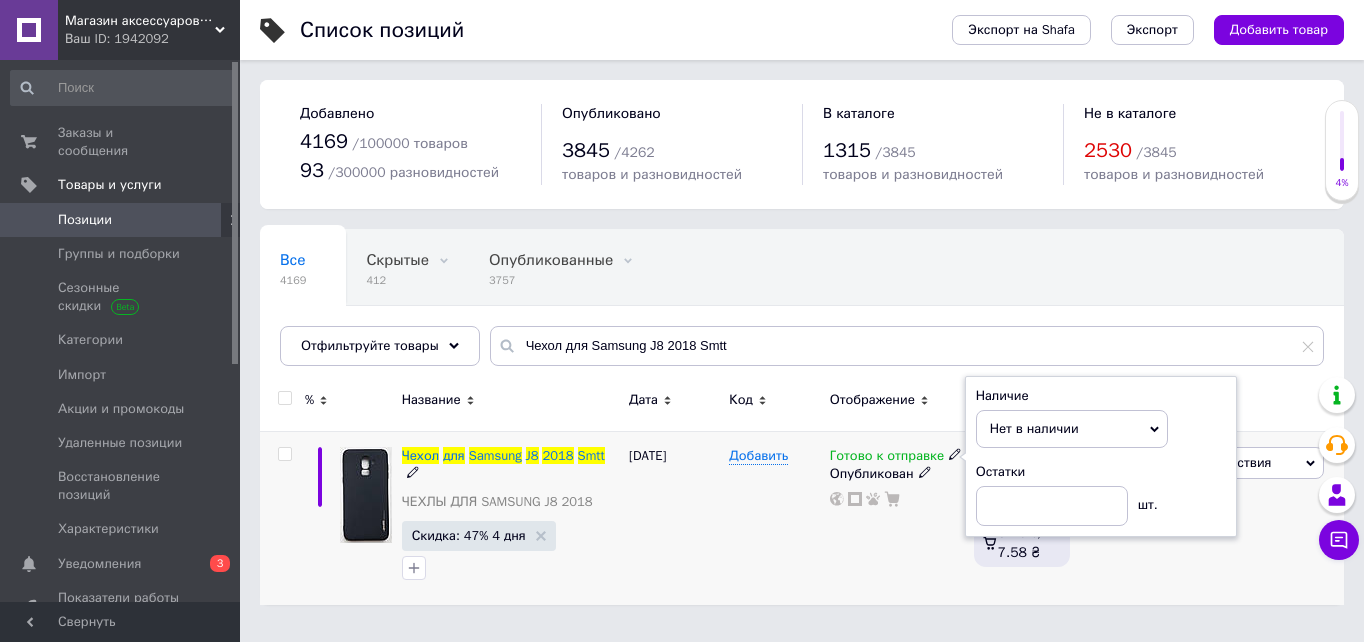 click on "Добавить" at bounding box center (774, 518) 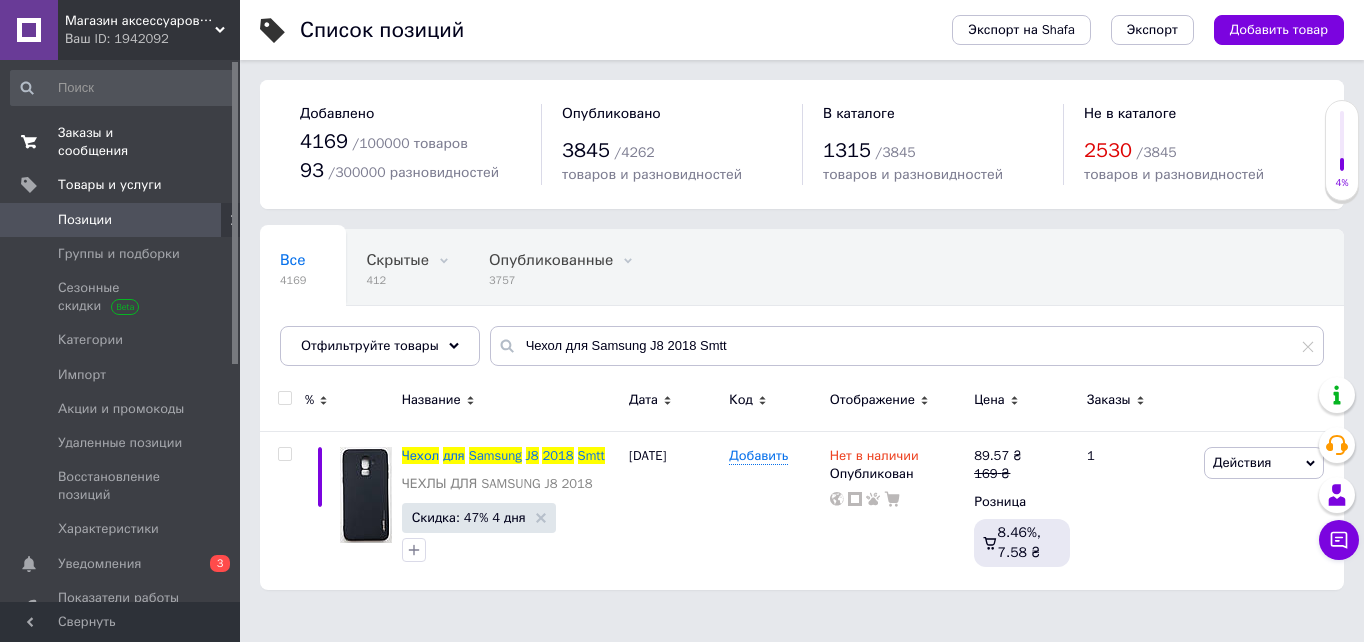 click on "Заказы и сообщения 0 0" at bounding box center [123, 142] 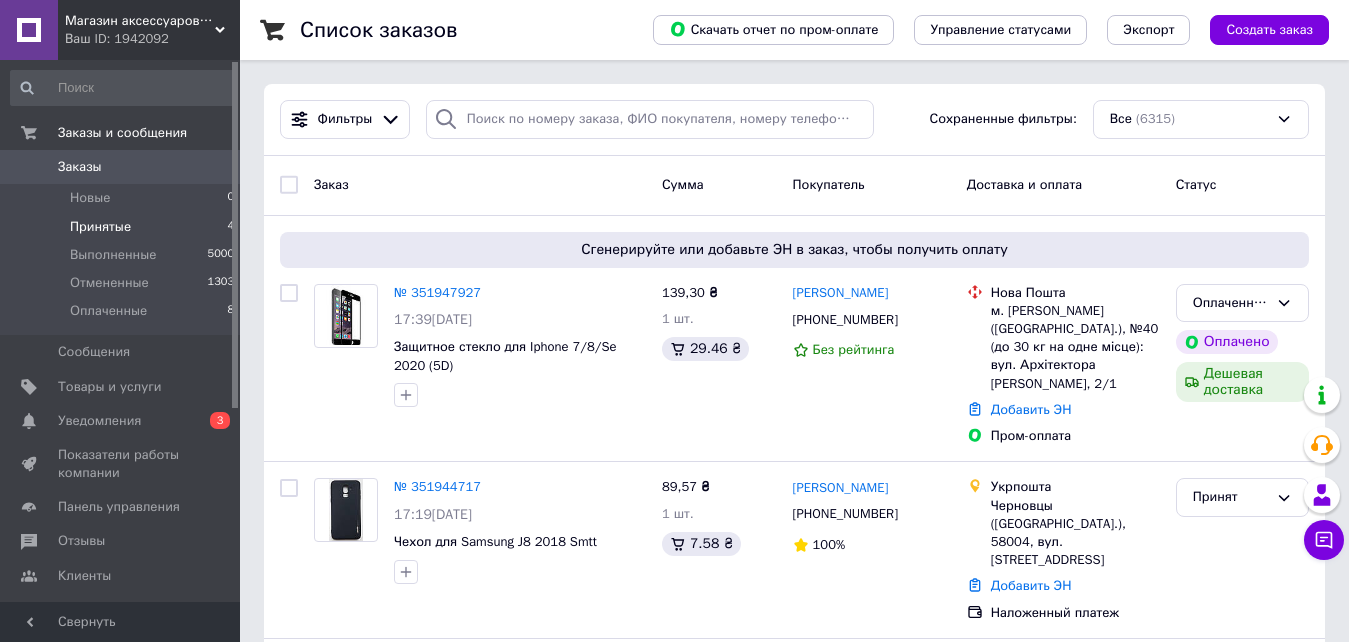 click on "Принятые 4" at bounding box center (123, 227) 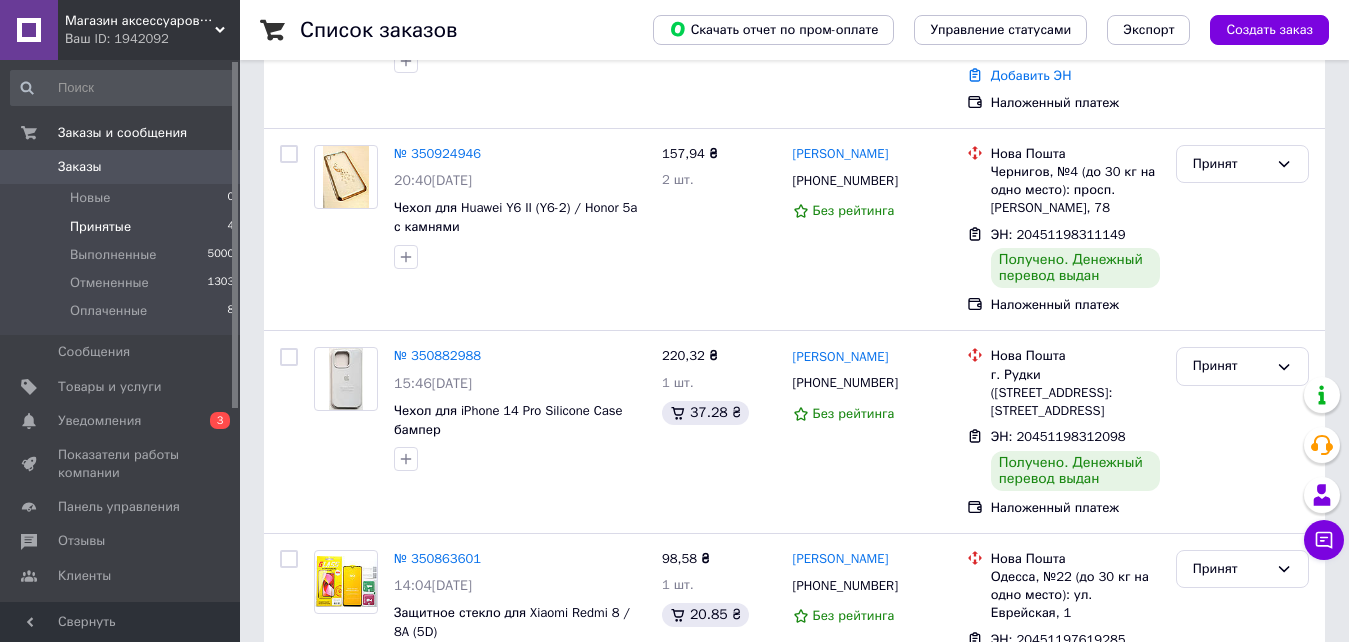 scroll, scrollTop: 416, scrollLeft: 0, axis: vertical 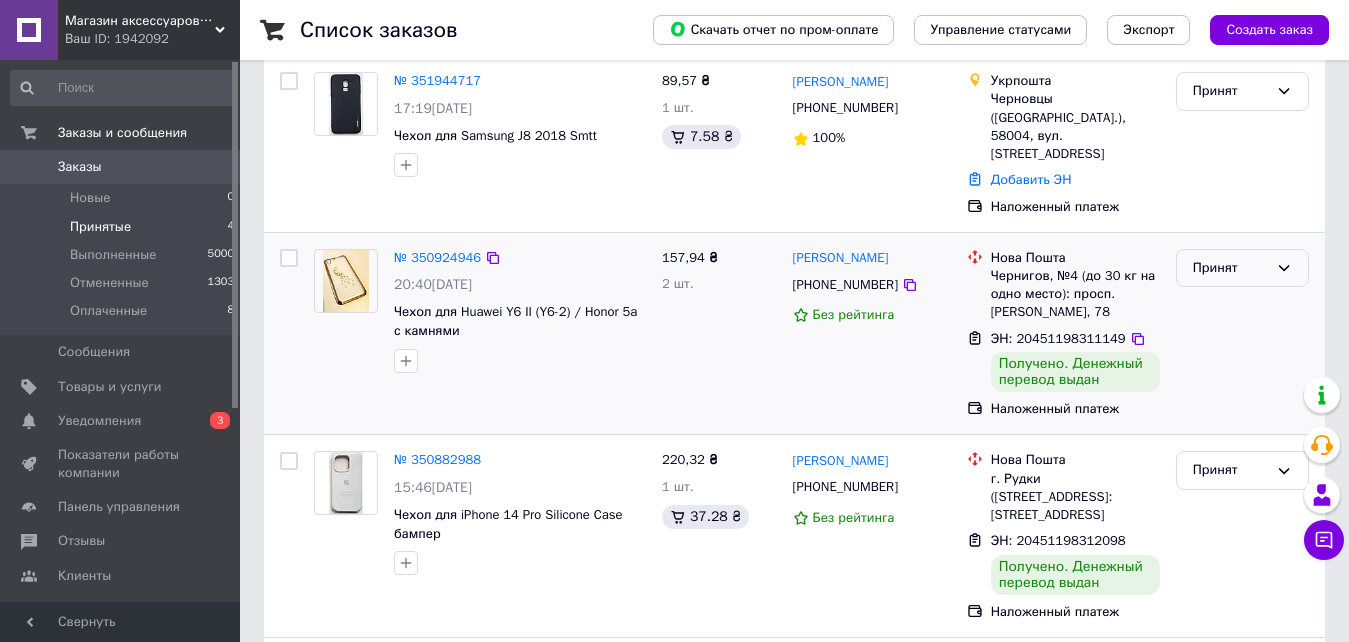 click on "Принят" at bounding box center [1230, 268] 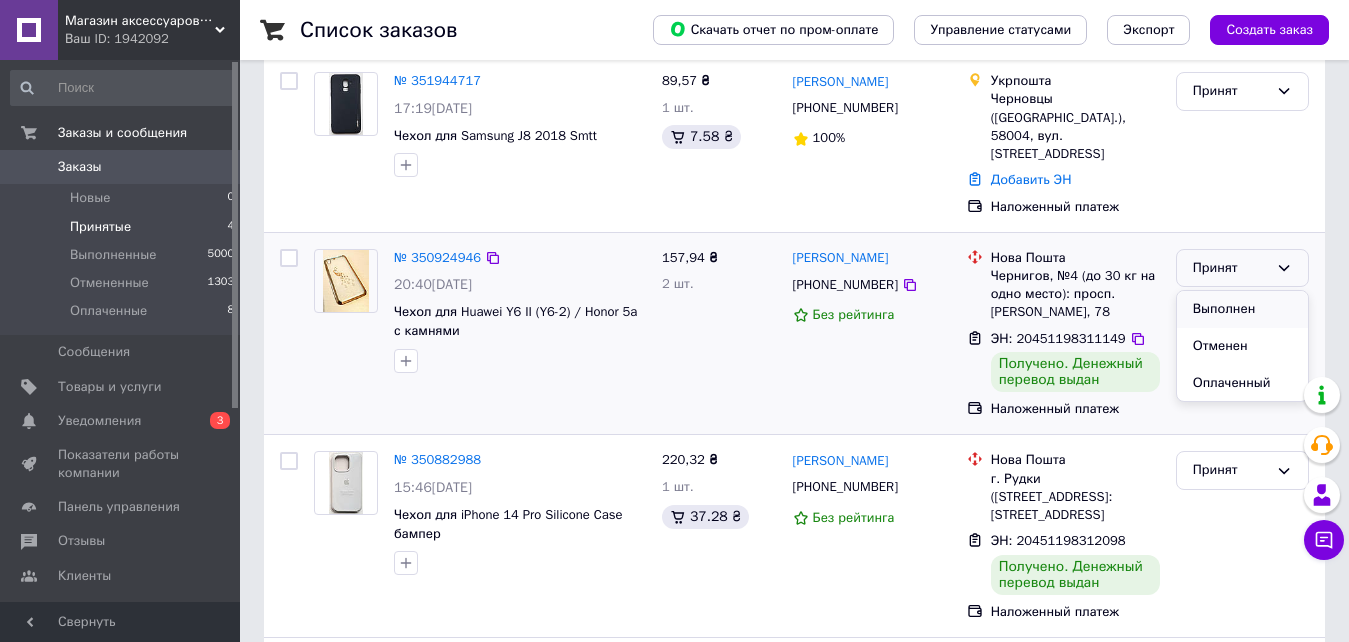 click on "Выполнен" at bounding box center [1242, 309] 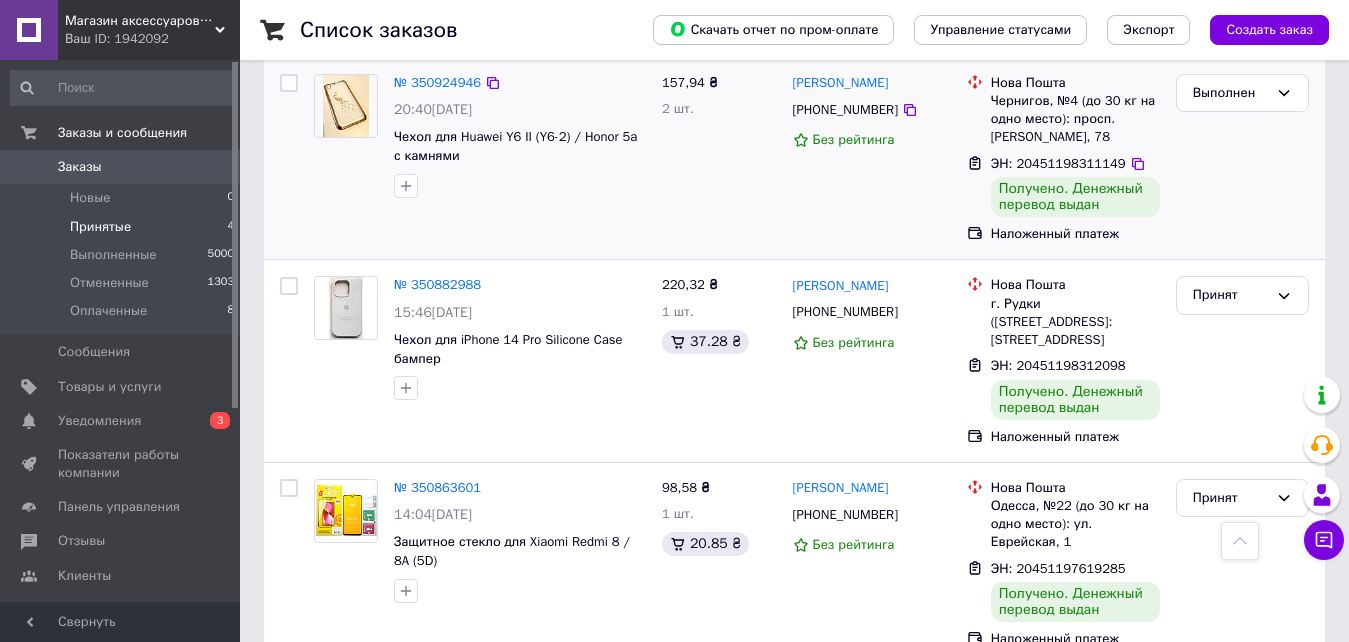 scroll, scrollTop: 416, scrollLeft: 0, axis: vertical 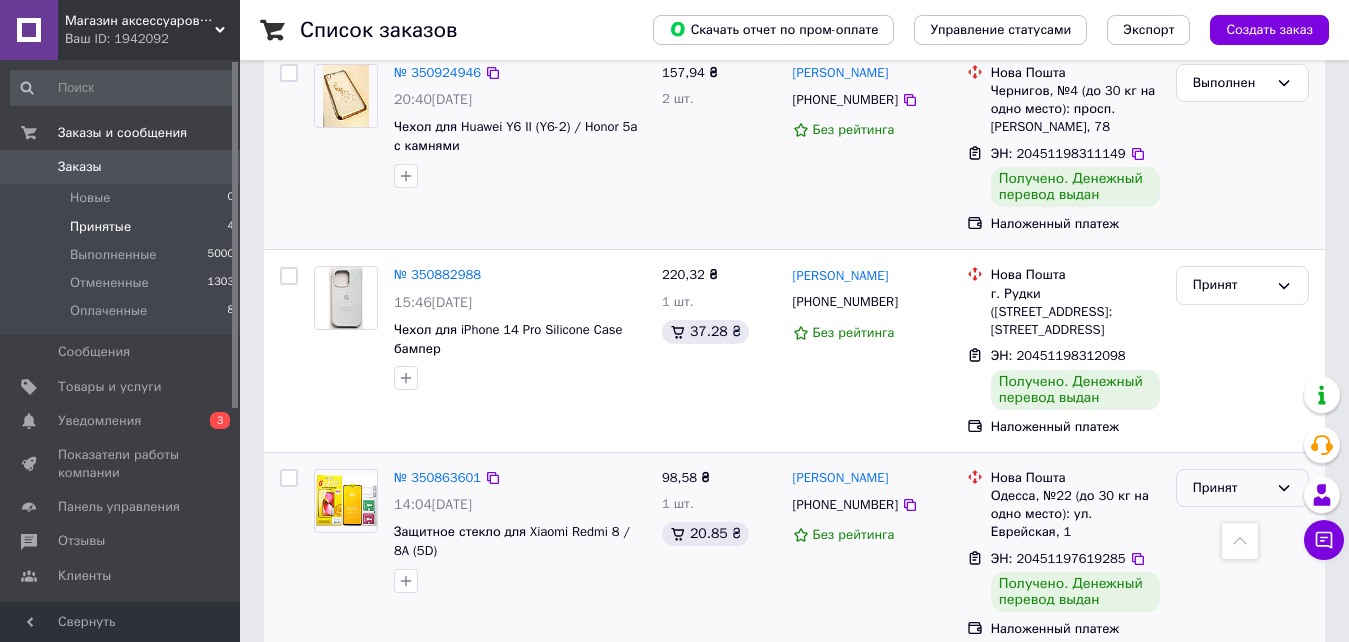 click on "Принят" at bounding box center (1230, 488) 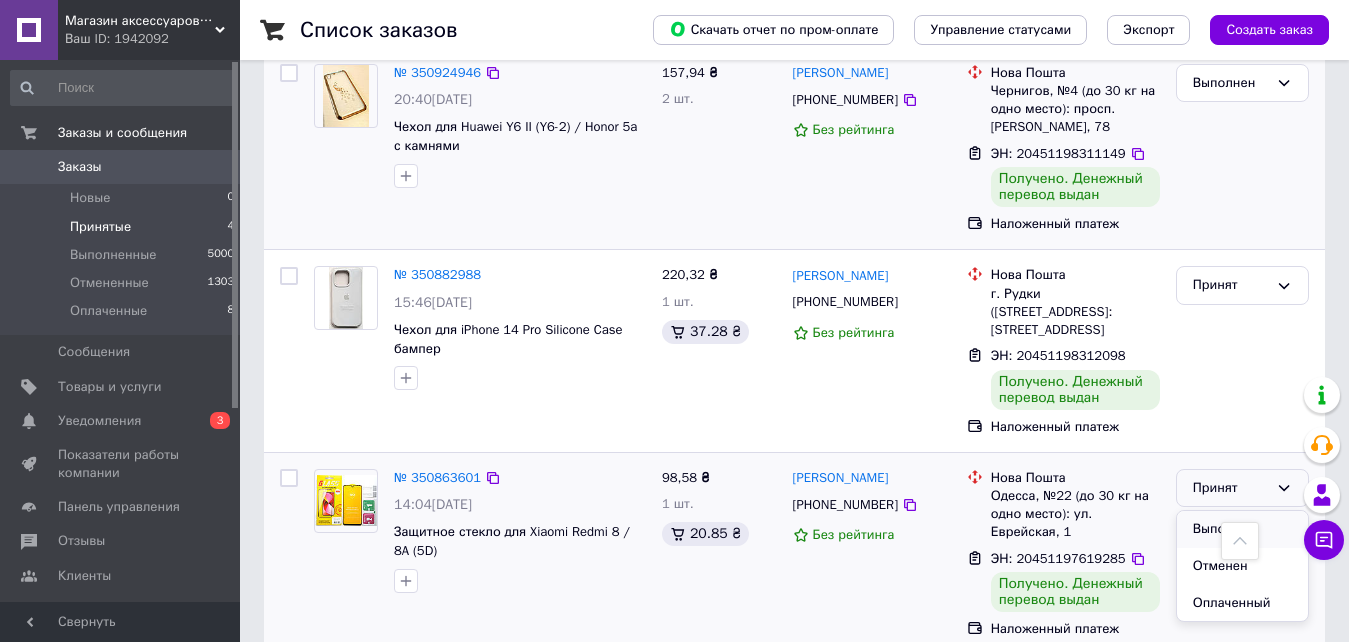 click on "Выполнен" at bounding box center [1242, 529] 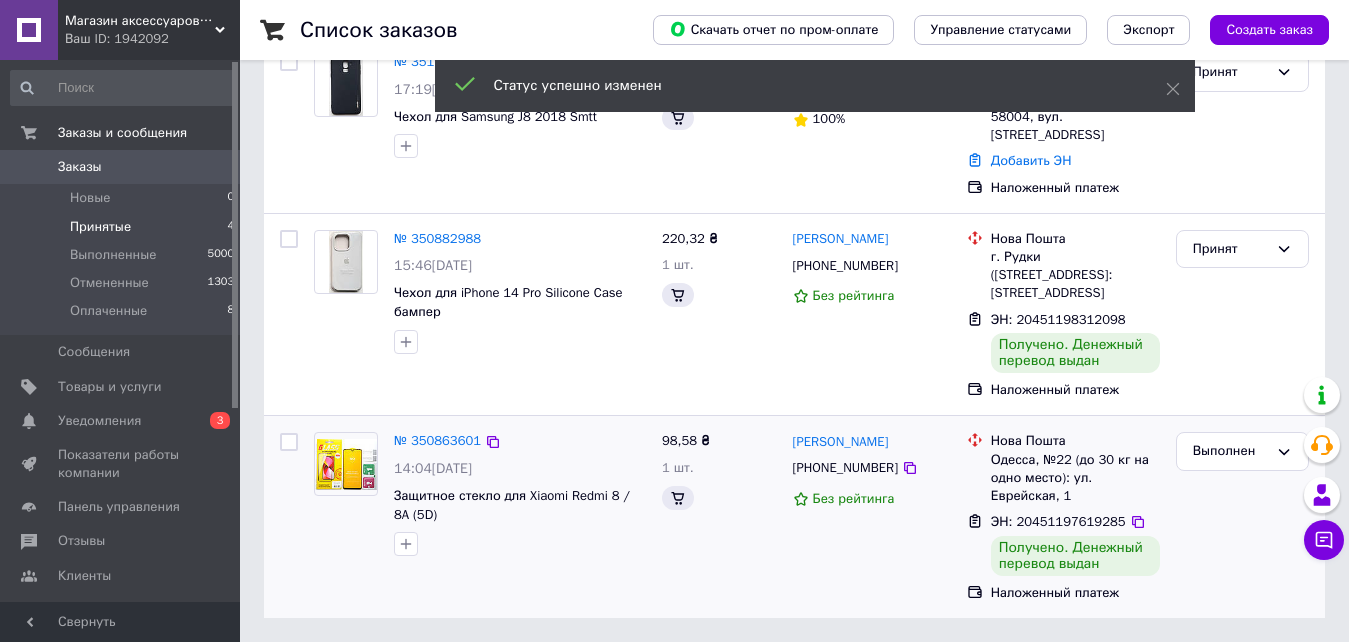 scroll, scrollTop: 214, scrollLeft: 0, axis: vertical 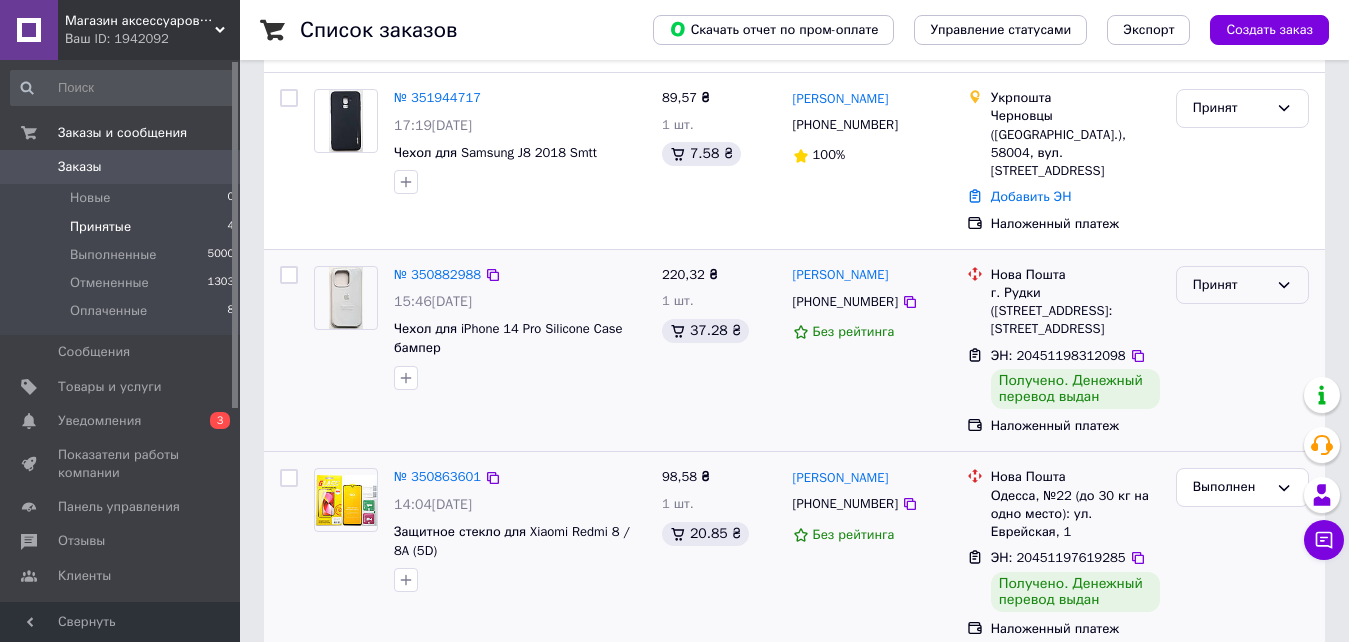 click on "Принят" at bounding box center (1242, 285) 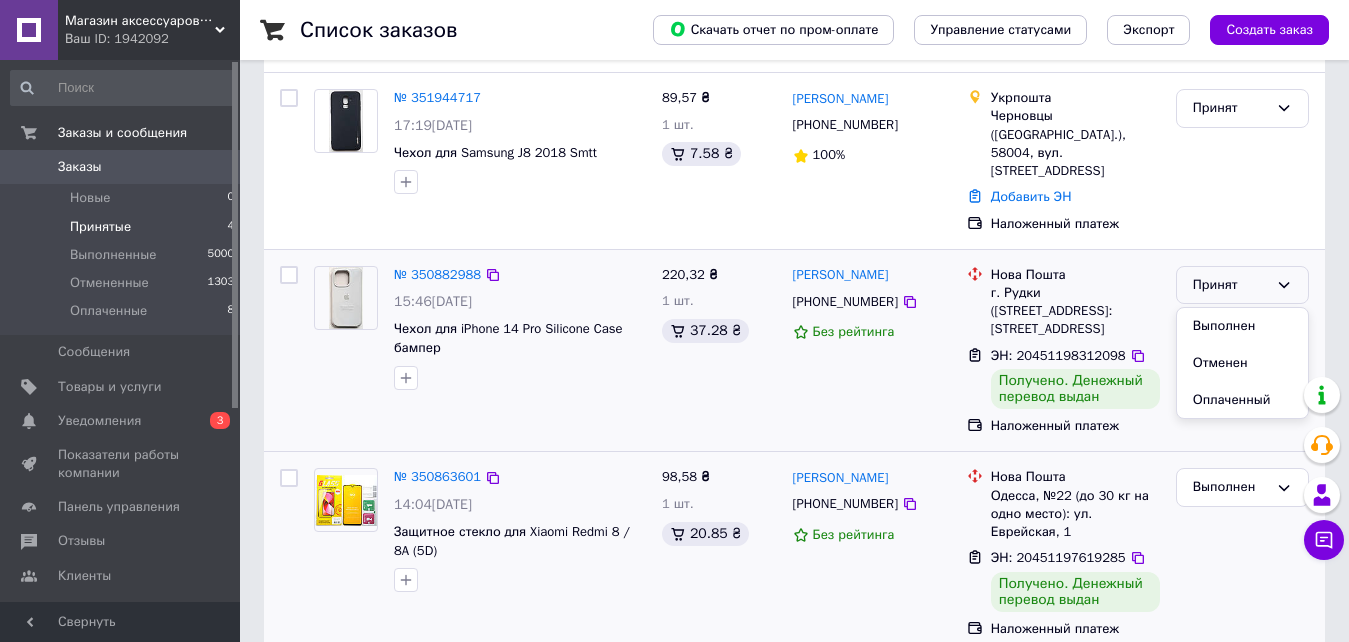 click on "Выполнен" at bounding box center [1242, 326] 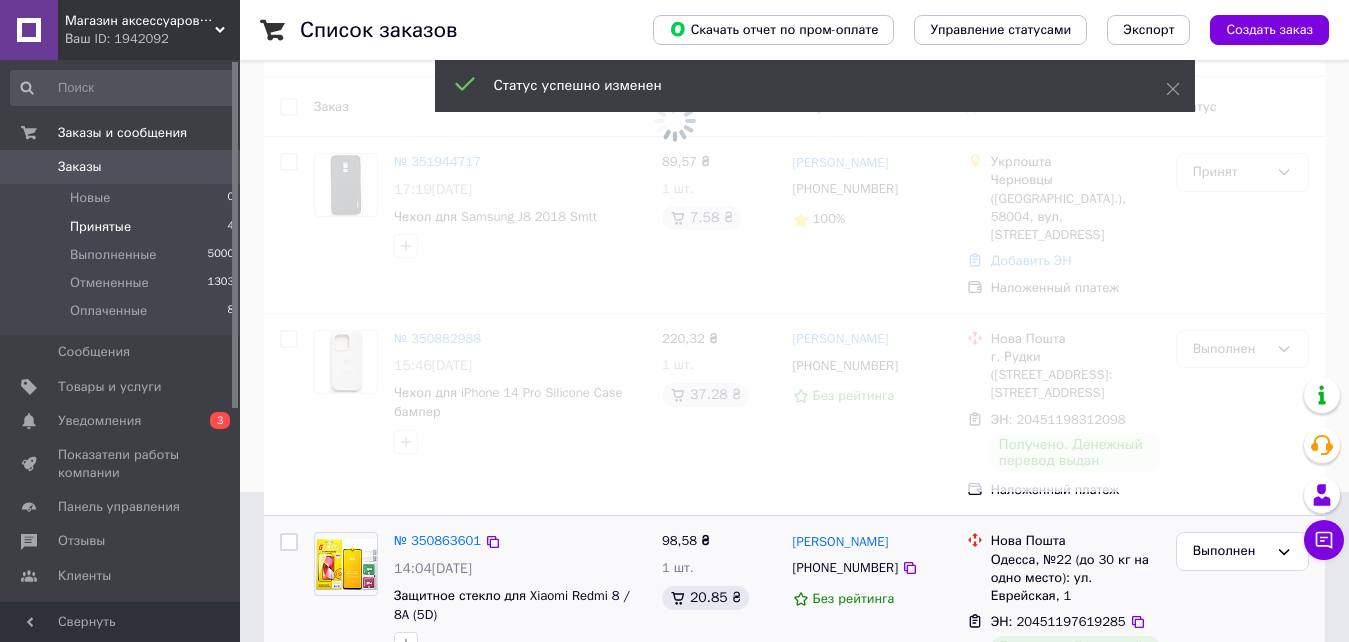 scroll, scrollTop: 143, scrollLeft: 0, axis: vertical 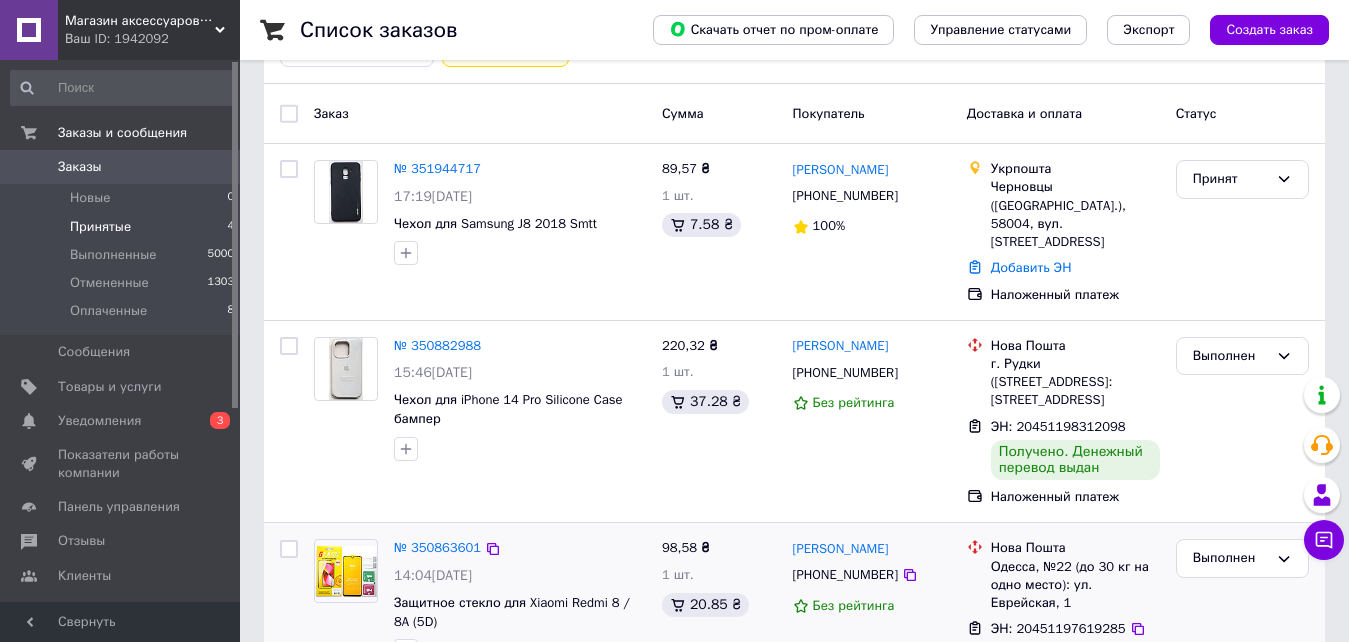 click on "Заказы" at bounding box center (80, 167) 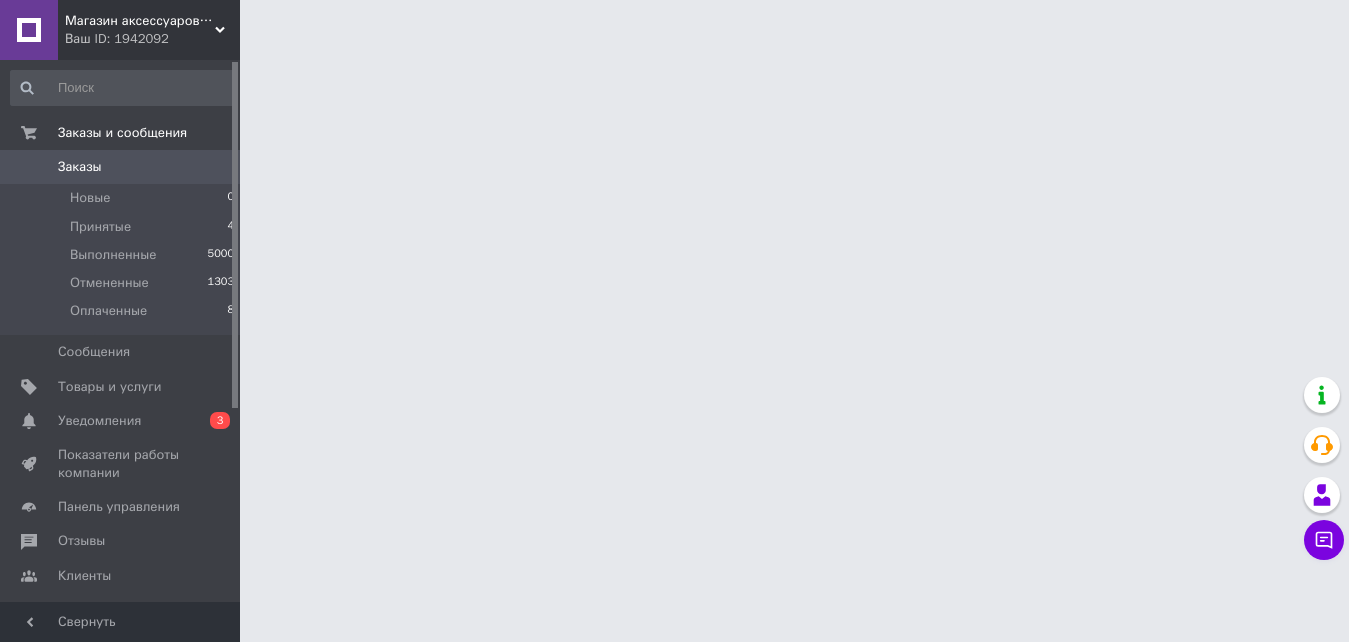 scroll, scrollTop: 0, scrollLeft: 0, axis: both 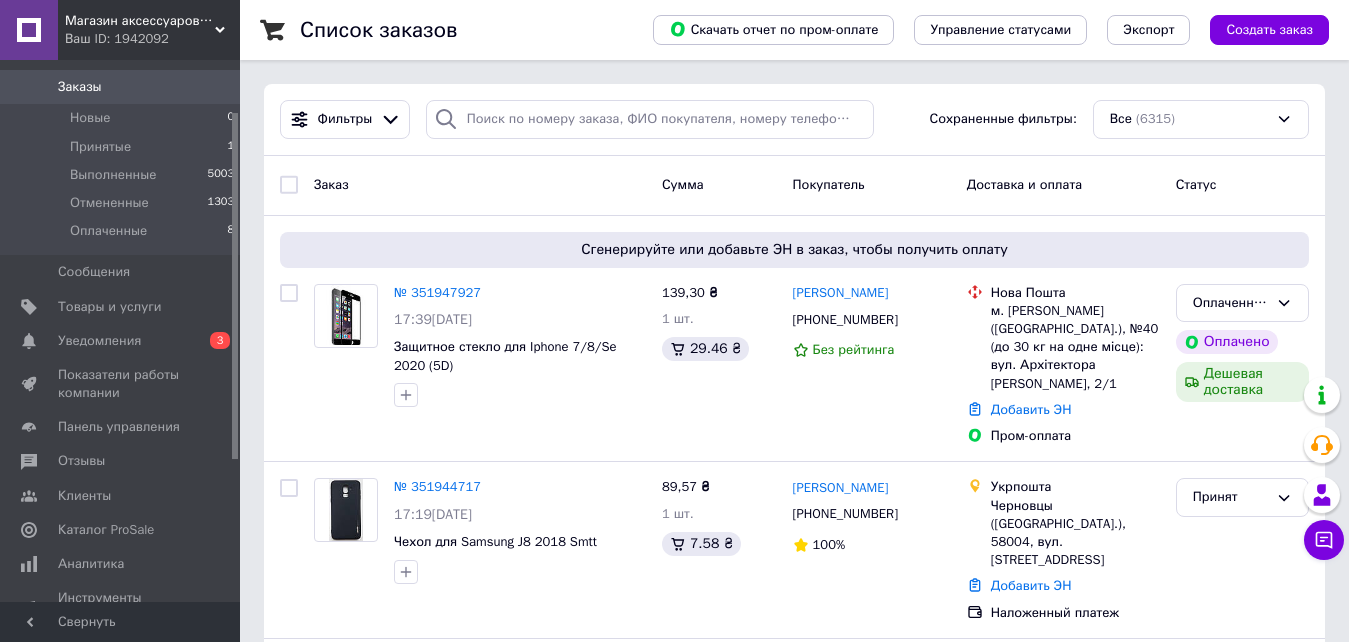 click on "Заказ Сумма Покупатель Доставка и оплата Статус" at bounding box center (794, 186) 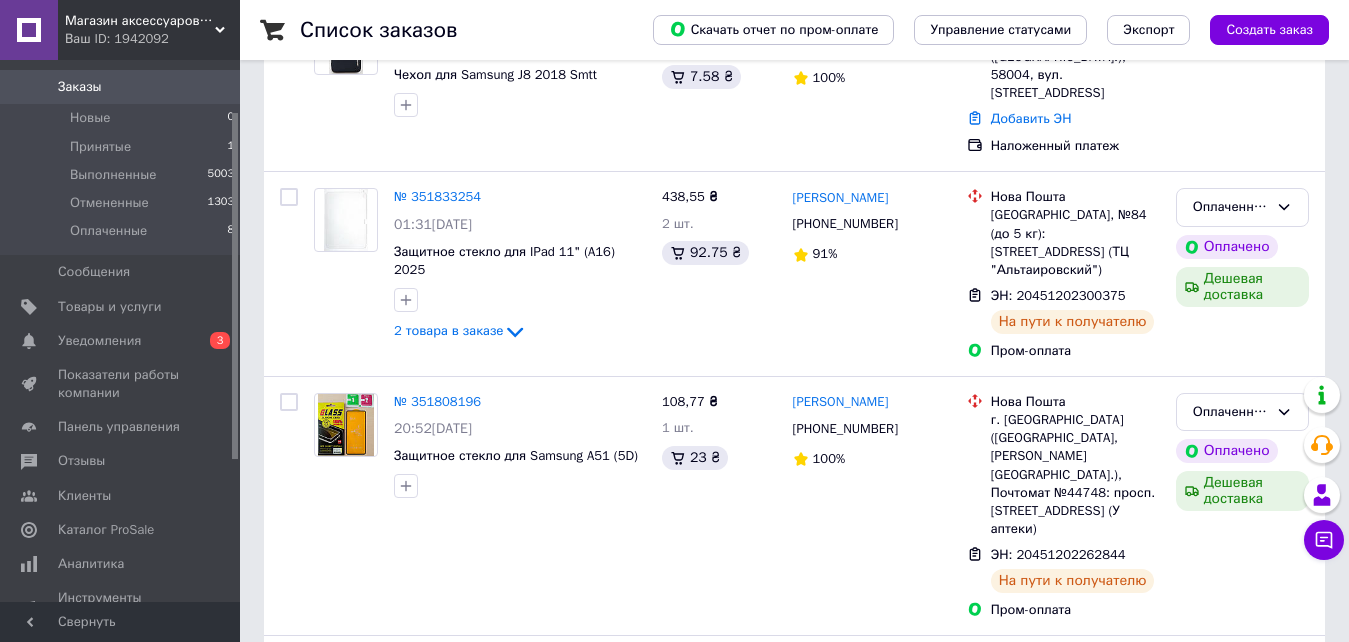 scroll, scrollTop: 480, scrollLeft: 0, axis: vertical 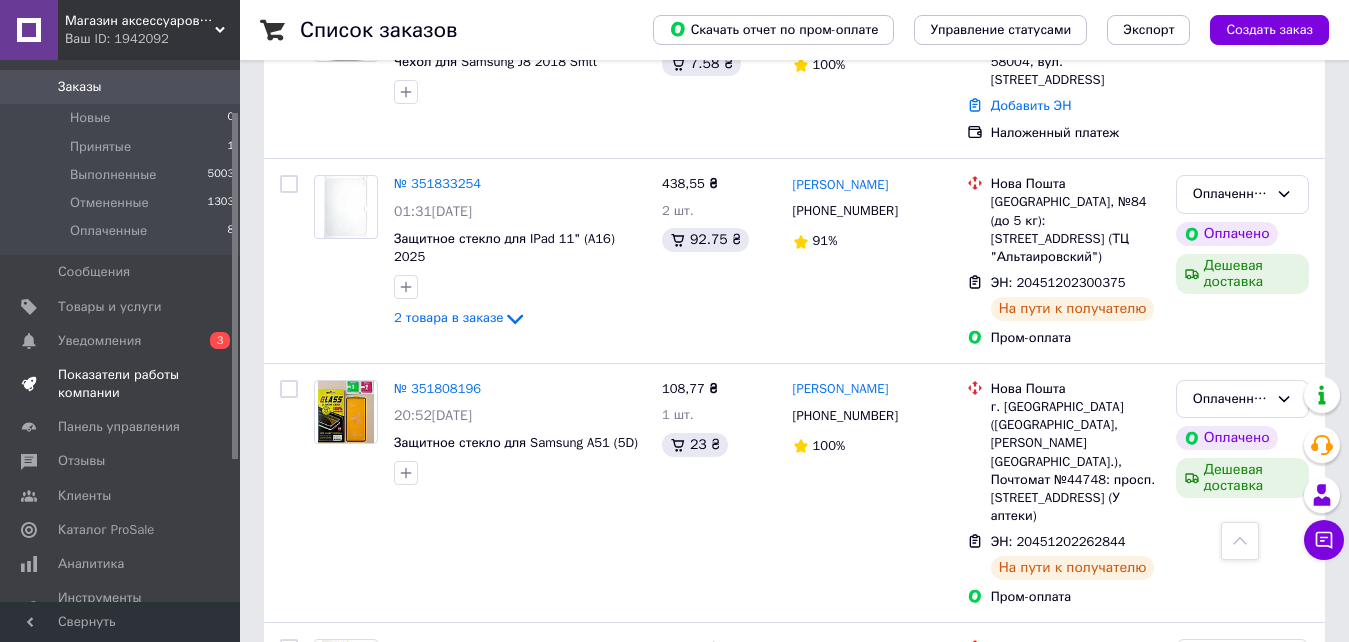 click on "Показатели работы компании" at bounding box center (121, 384) 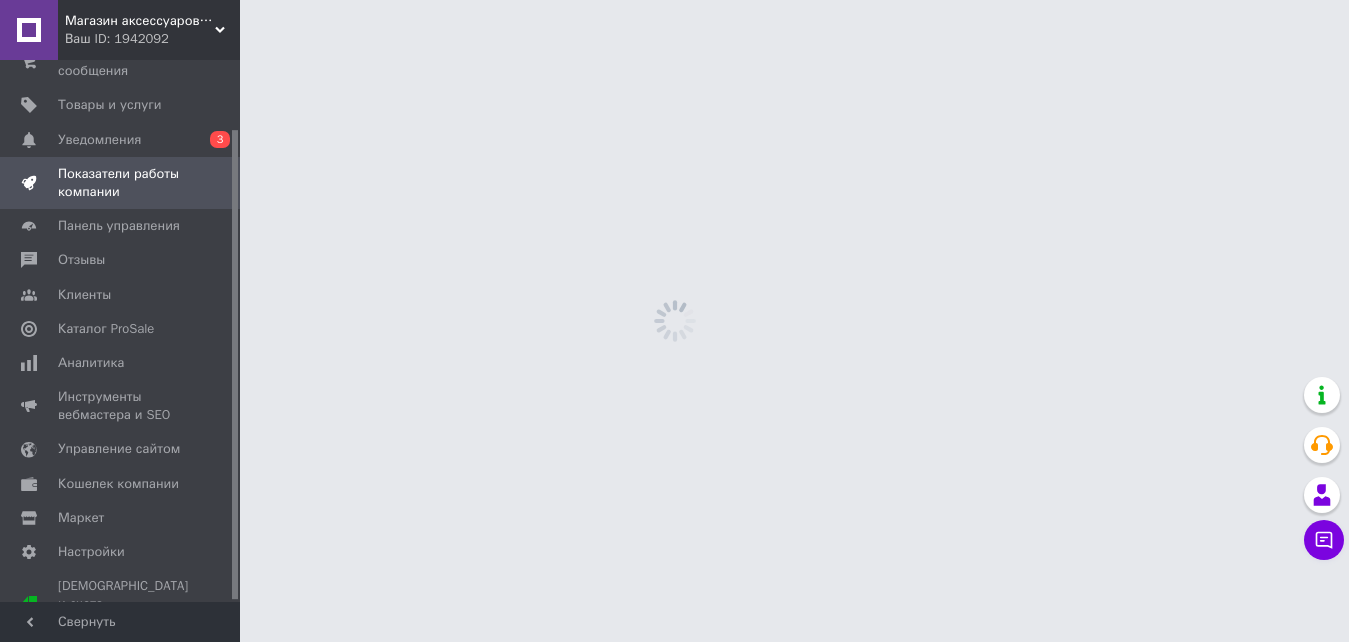 scroll, scrollTop: 0, scrollLeft: 0, axis: both 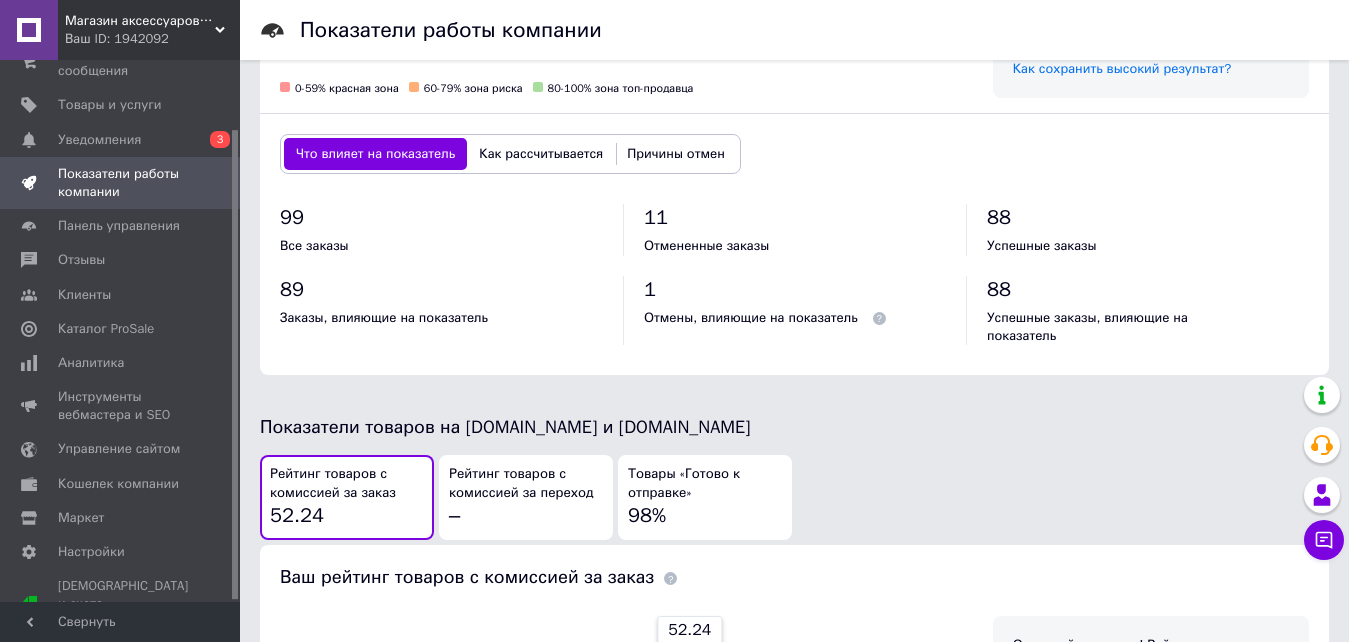 click on "1 Отмены, влияющие на показатель" at bounding box center [795, 301] 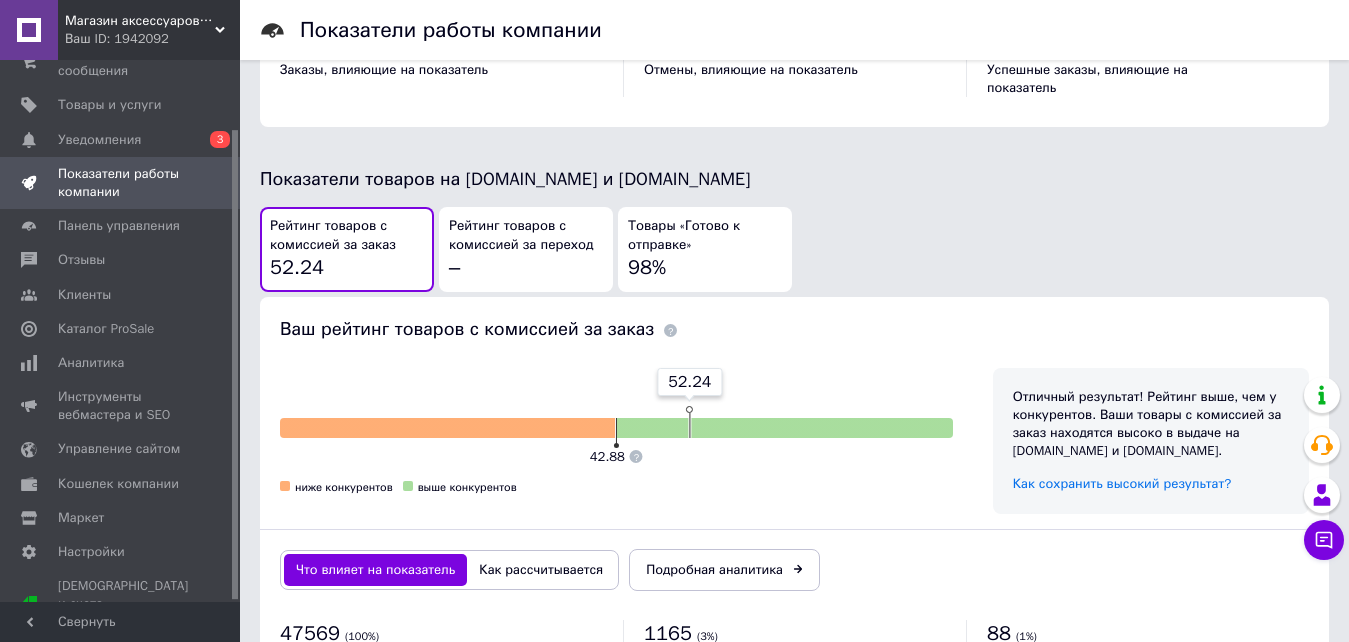 scroll, scrollTop: 1148, scrollLeft: 0, axis: vertical 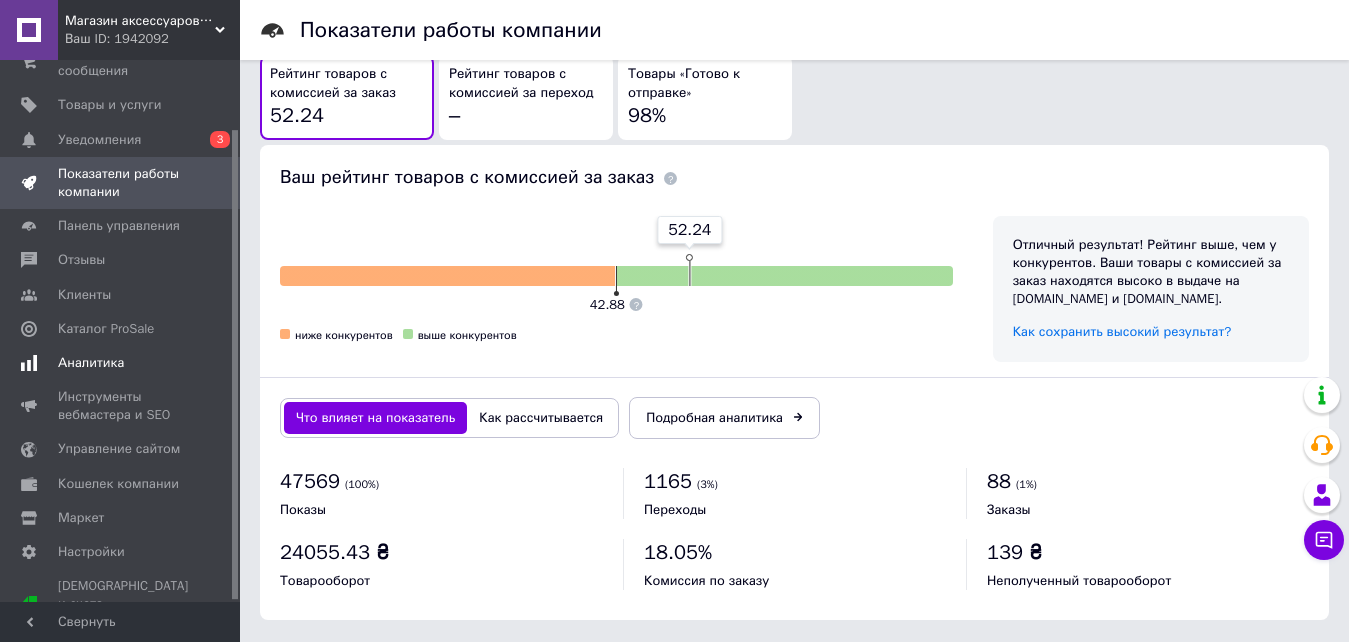 click on "Аналитика" at bounding box center (91, 363) 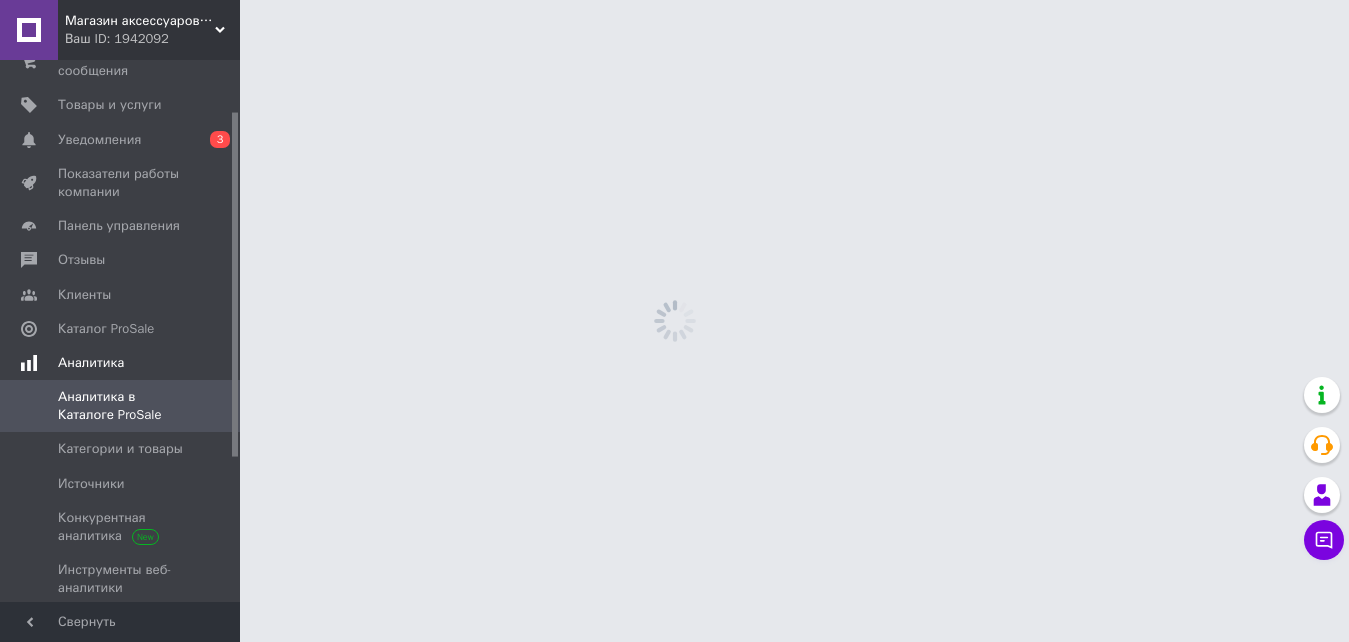 scroll, scrollTop: 0, scrollLeft: 0, axis: both 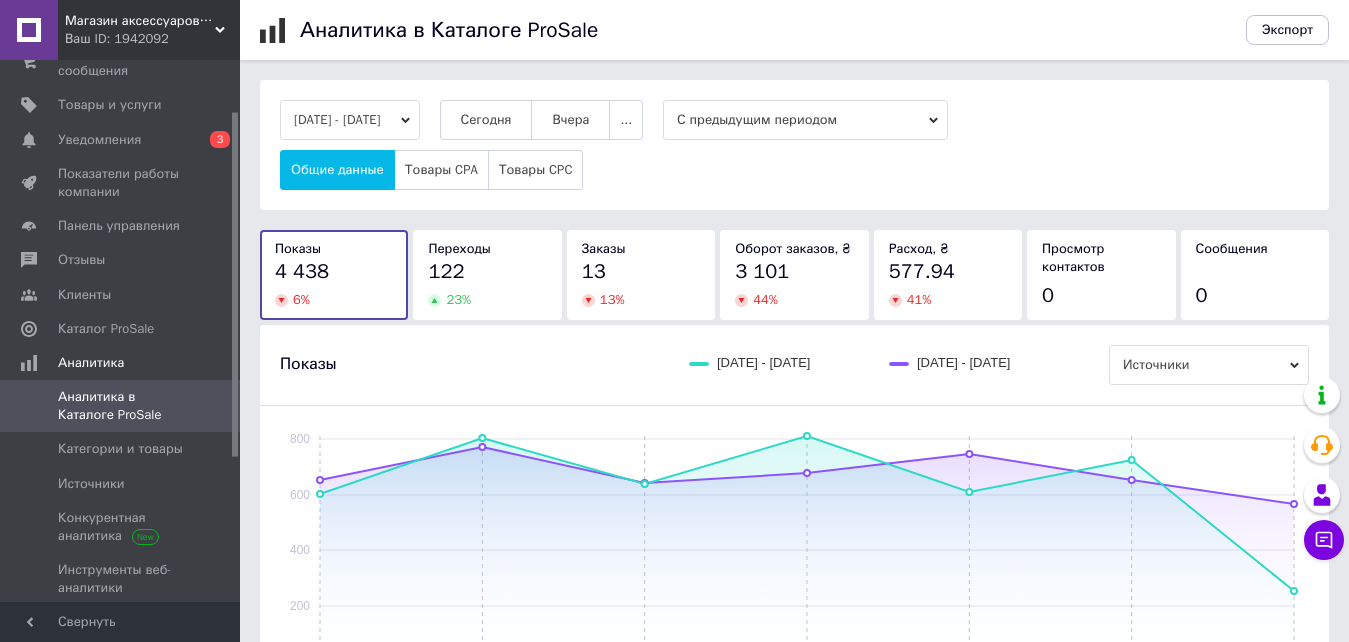 click on "[DATE] - [DATE]" at bounding box center [350, 120] 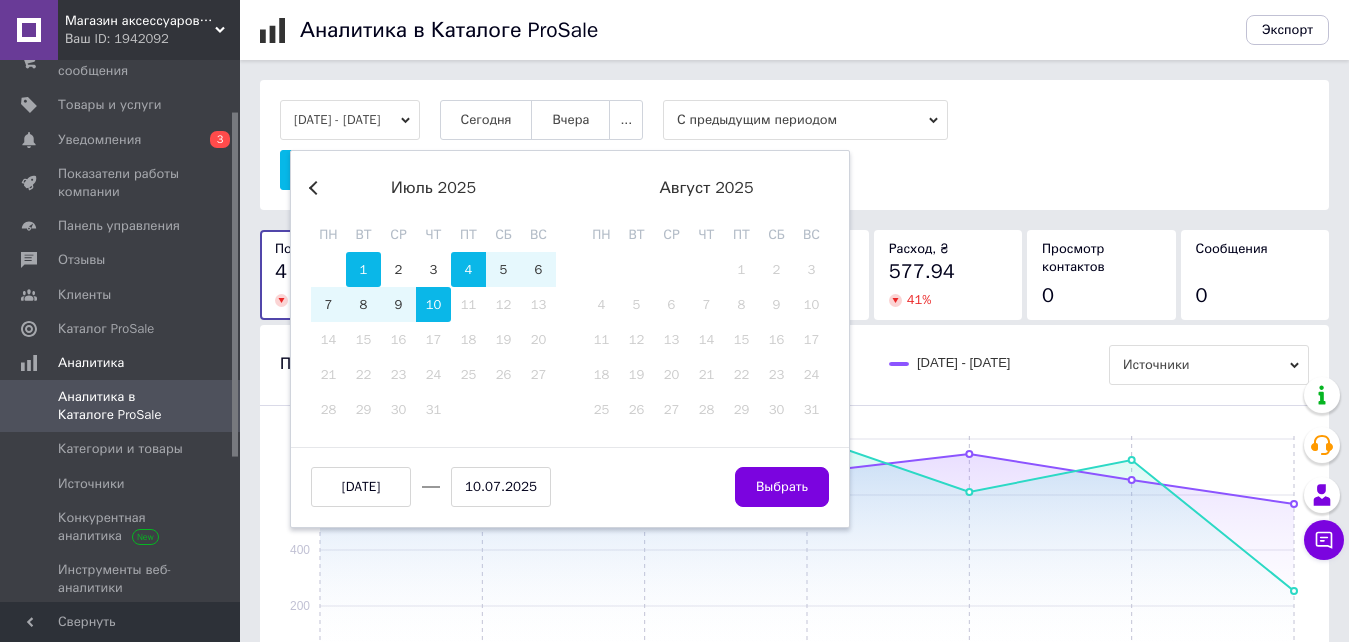click on "1" at bounding box center (363, 269) 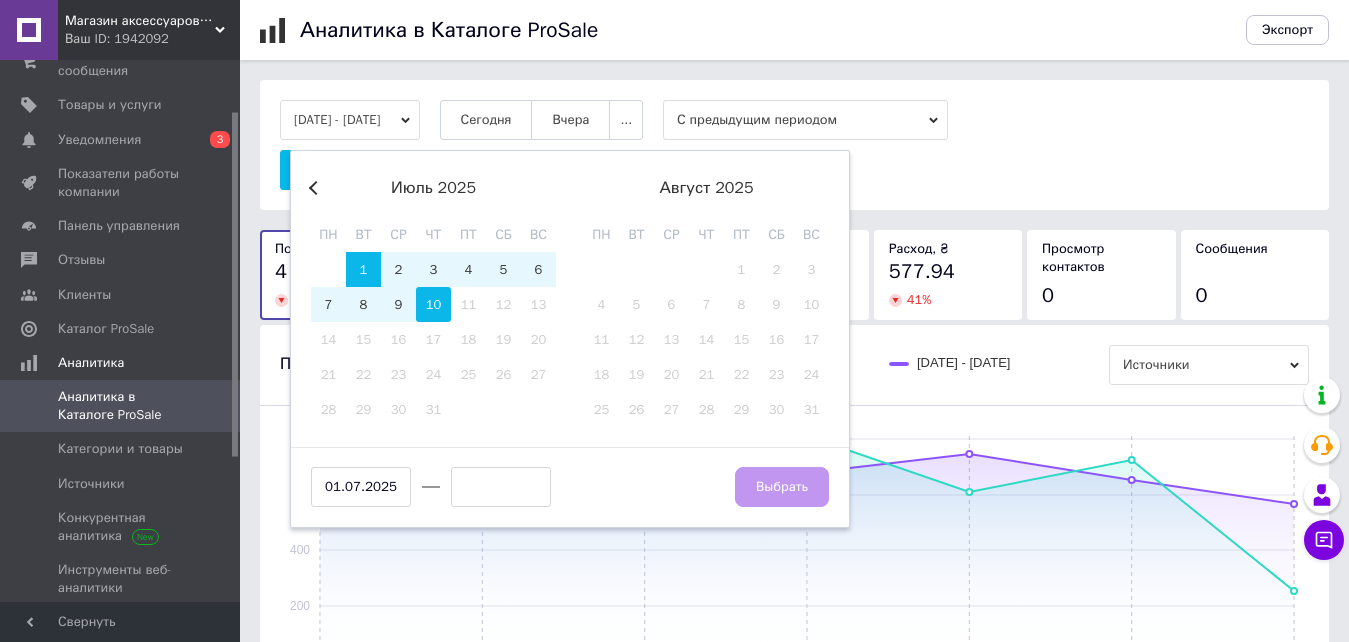 click on "10" at bounding box center [433, 304] 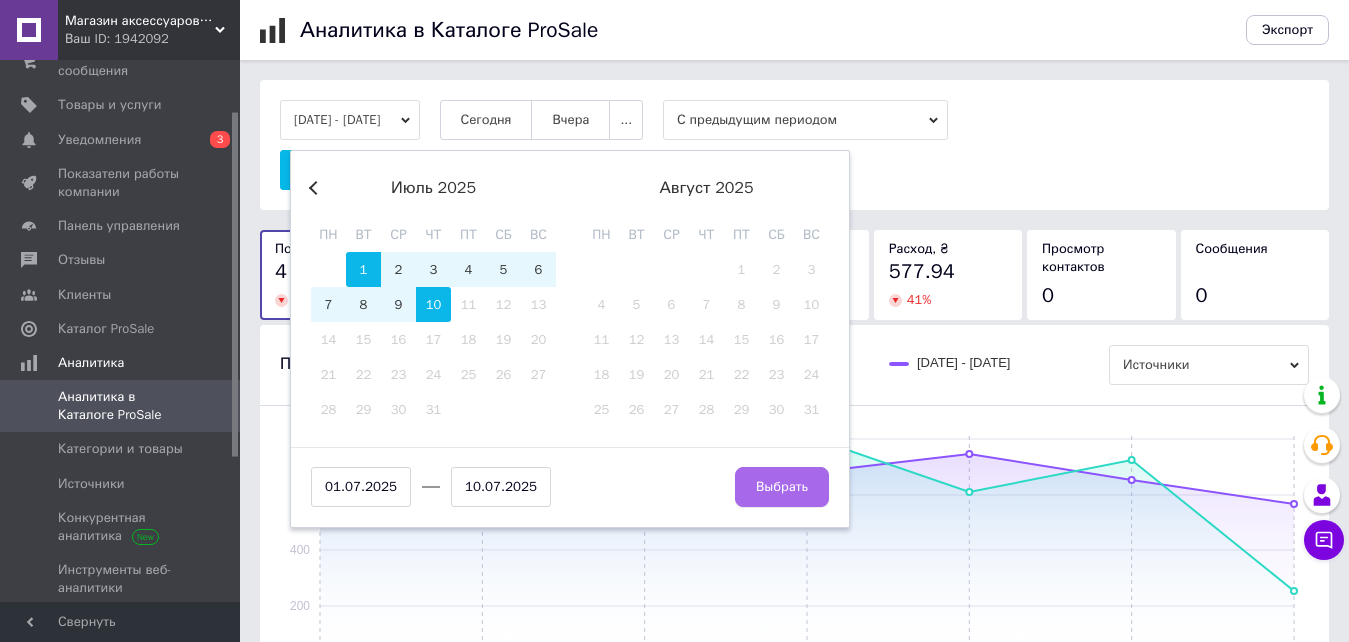 click on "Выбрать" at bounding box center [782, 487] 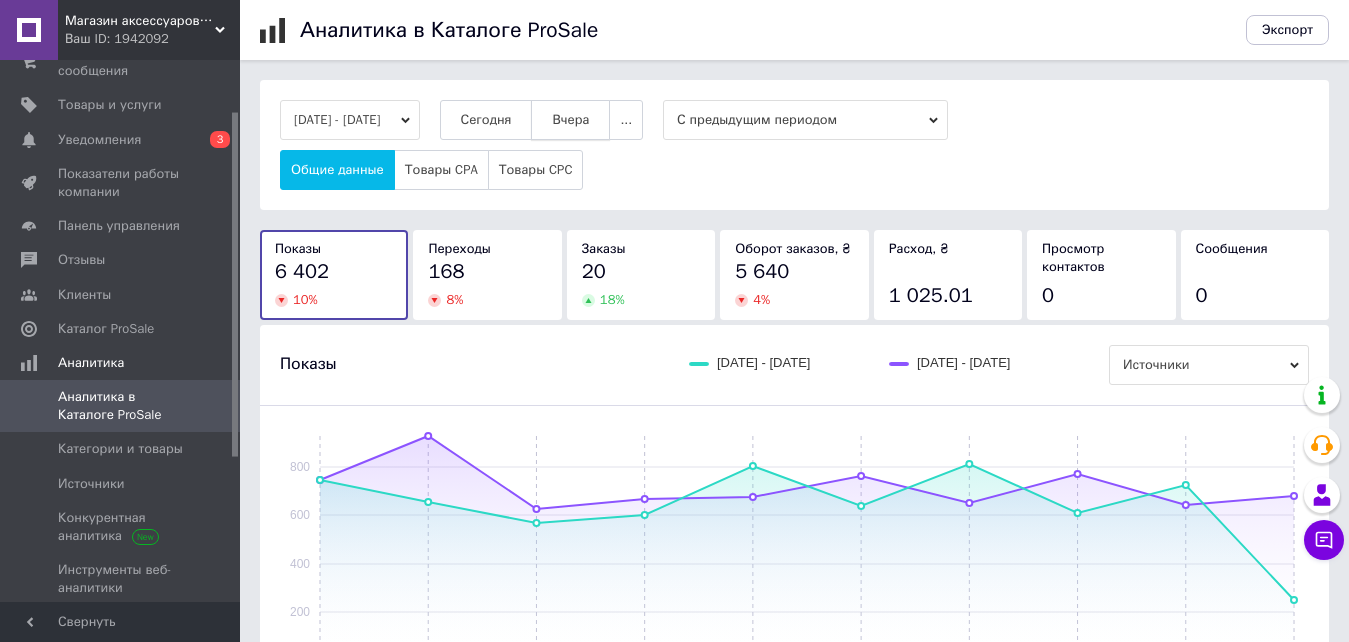 click on "[DATE] - [DATE] [DATE] [DATE] ... С предыдущим периодом Общие данные Товары CPA Товары CPC" at bounding box center [794, 145] 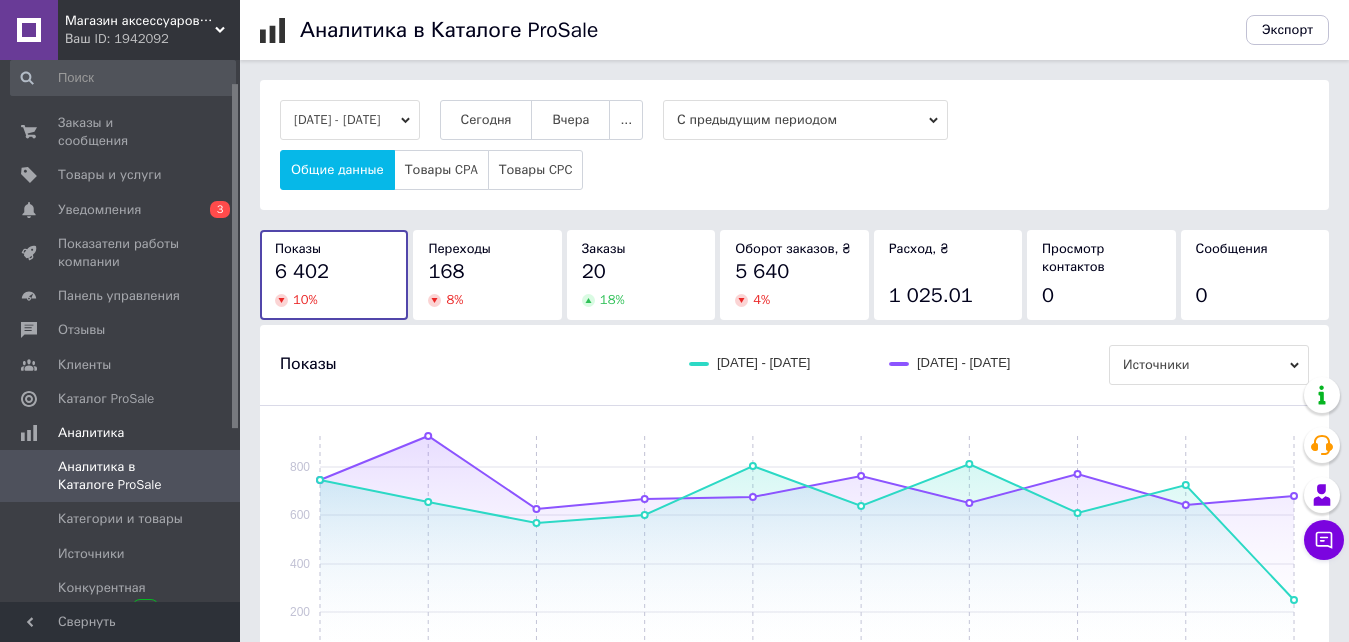 scroll, scrollTop: 0, scrollLeft: 0, axis: both 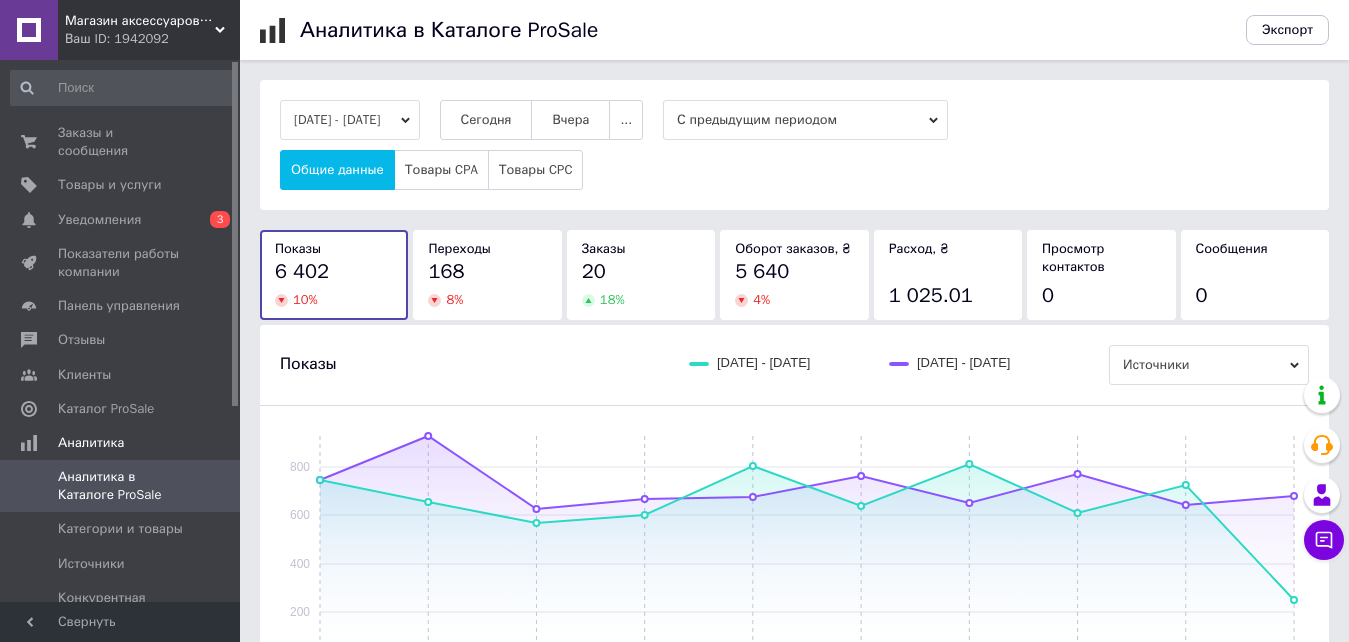 drag, startPoint x: 234, startPoint y: 199, endPoint x: 251, endPoint y: 117, distance: 83.74366 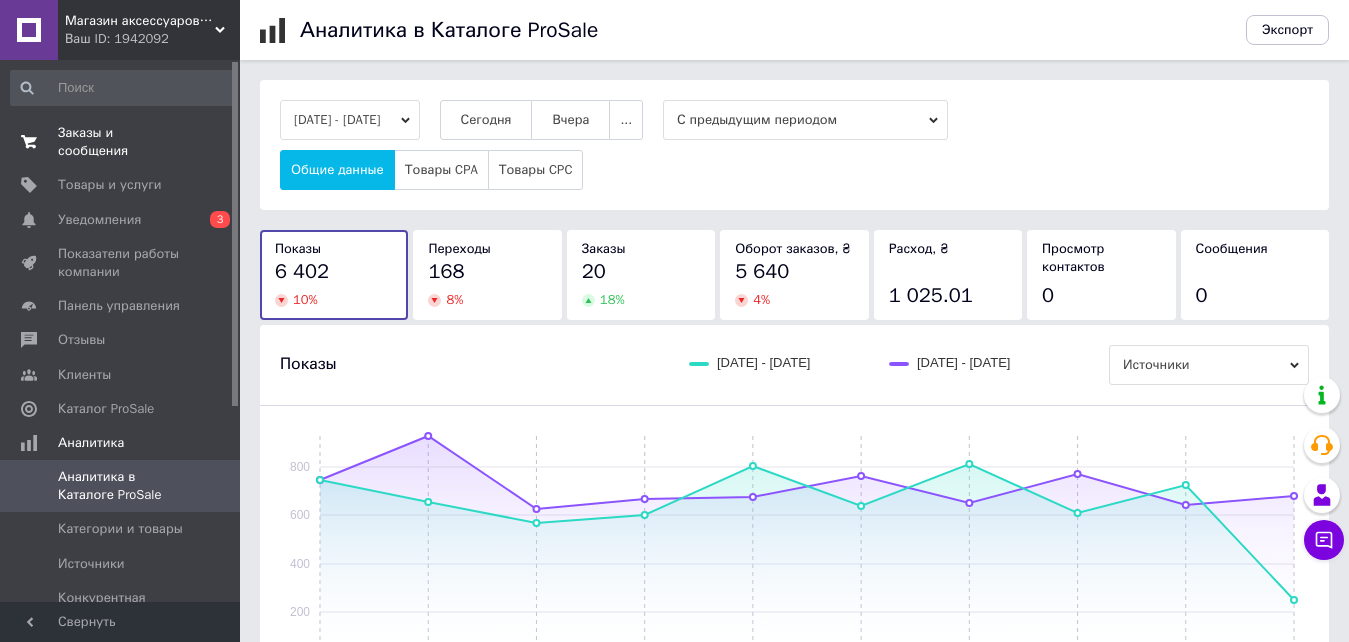 click on "Заказы и сообщения" at bounding box center [121, 142] 